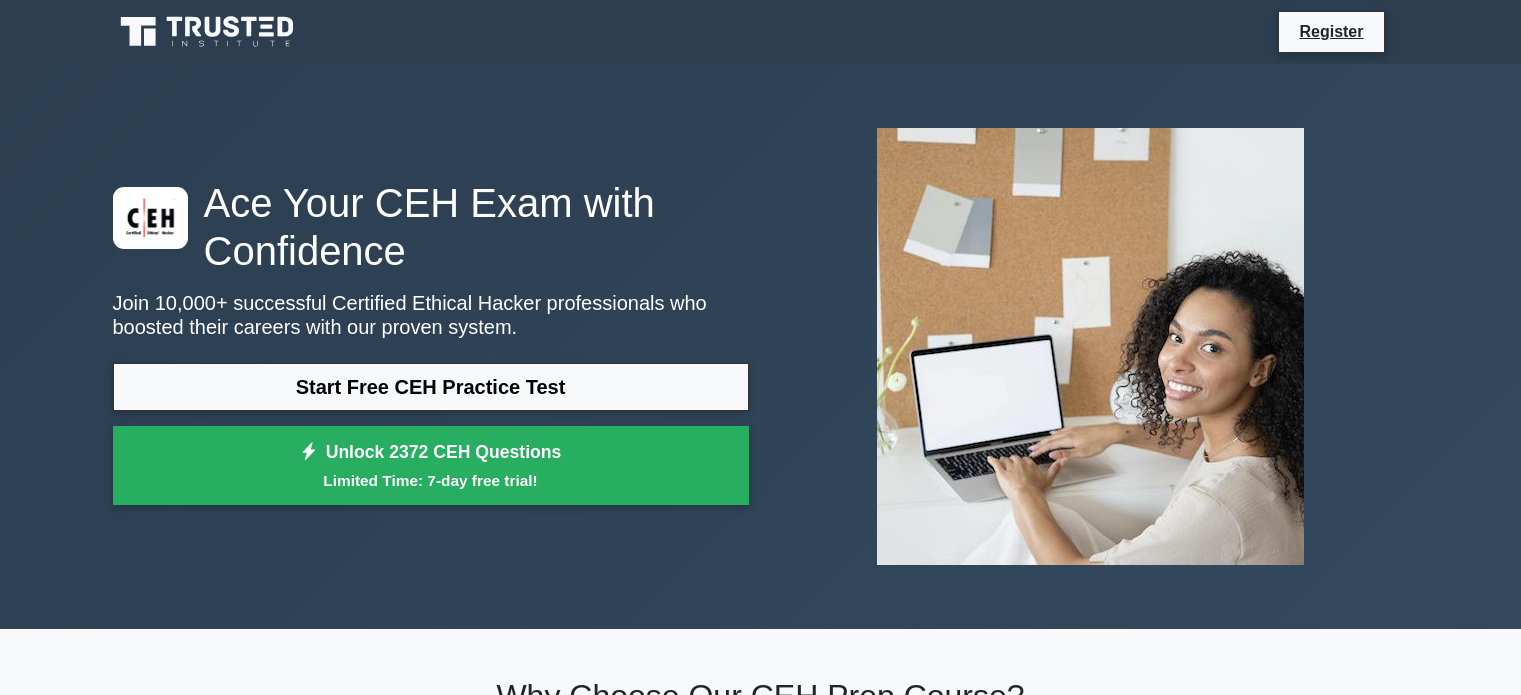 scroll, scrollTop: 0, scrollLeft: 0, axis: both 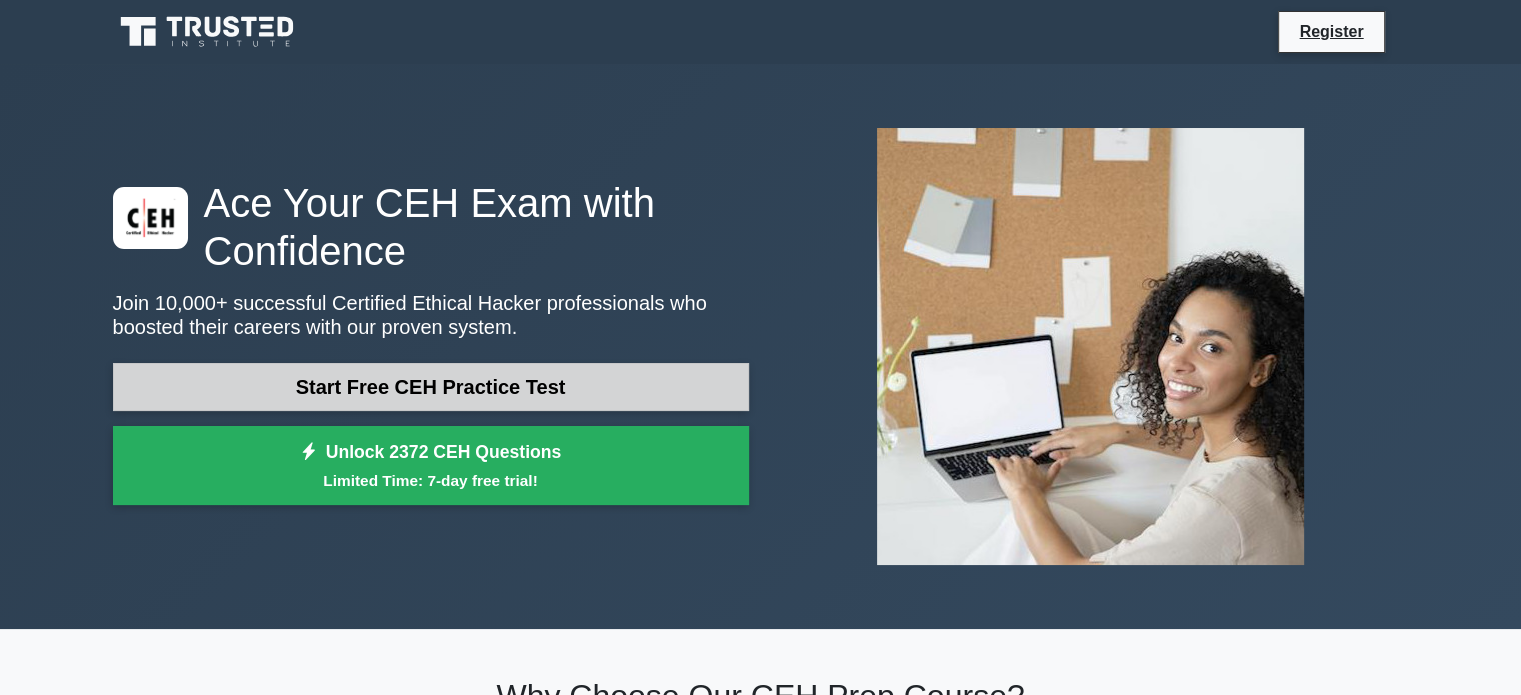 click on "Start Free CEH Practice Test" at bounding box center (431, 387) 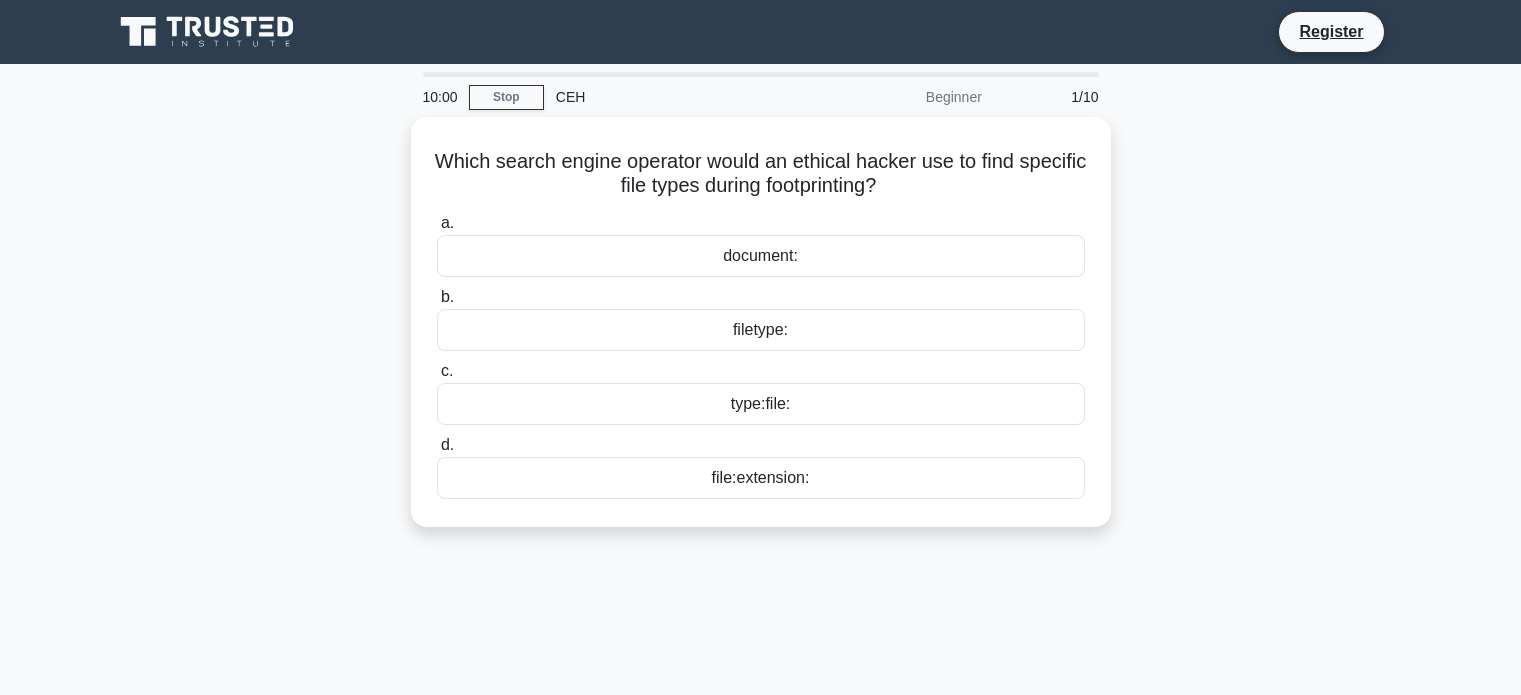 scroll, scrollTop: 0, scrollLeft: 0, axis: both 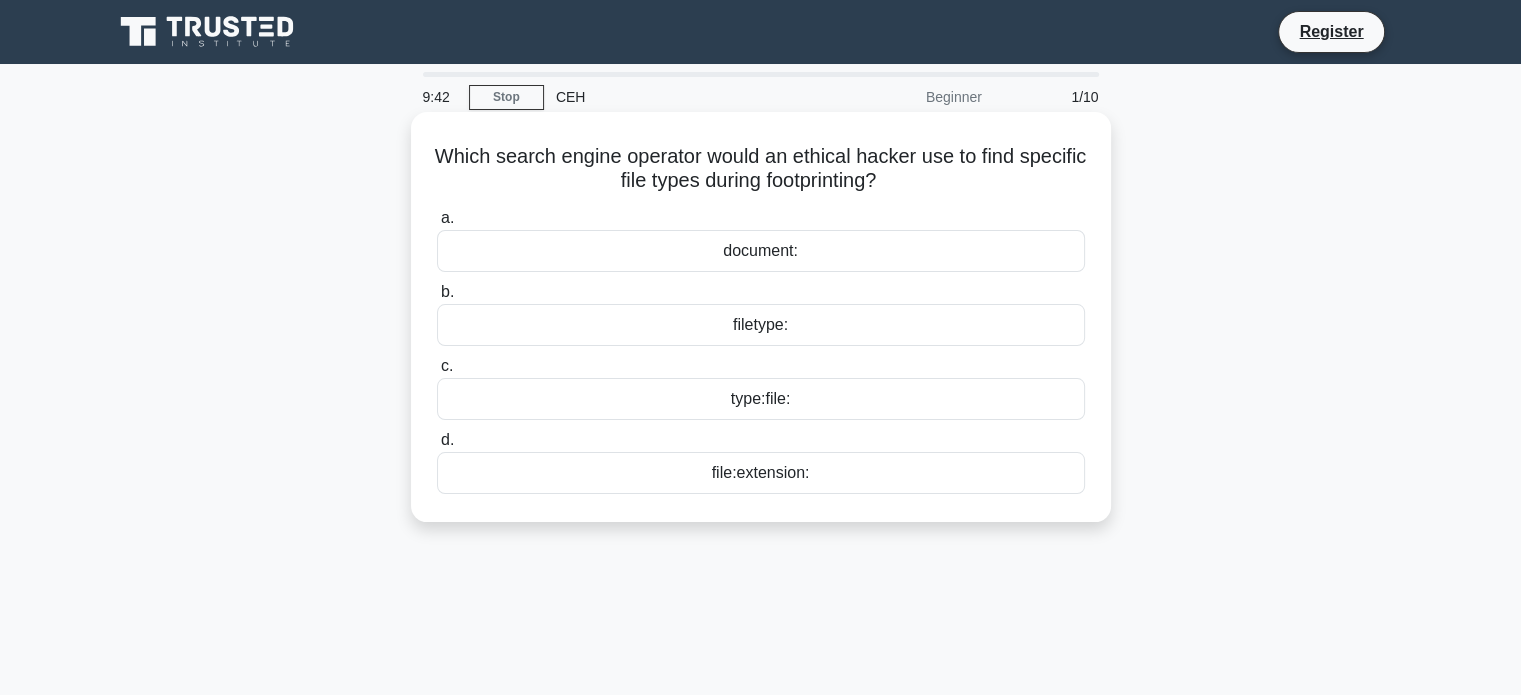 click on "filetype:" at bounding box center [761, 325] 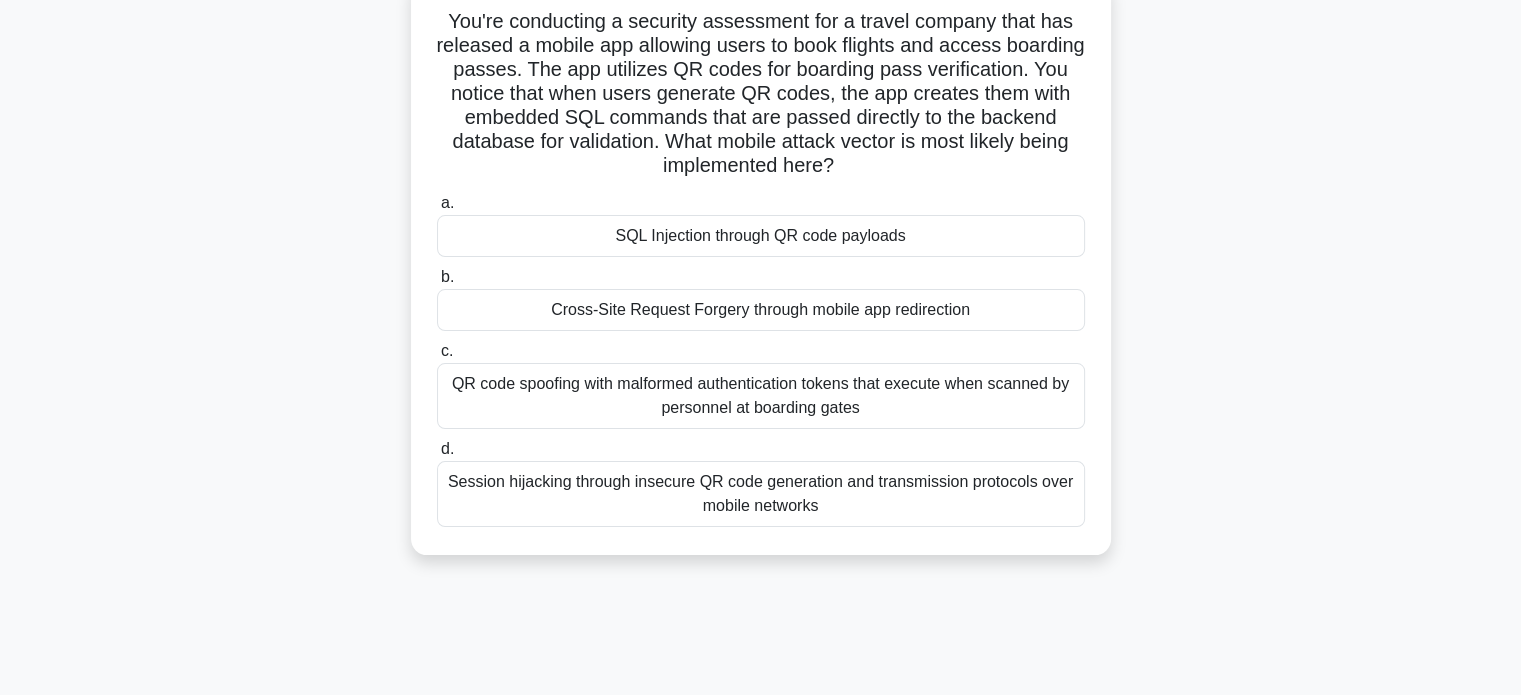 scroll, scrollTop: 148, scrollLeft: 0, axis: vertical 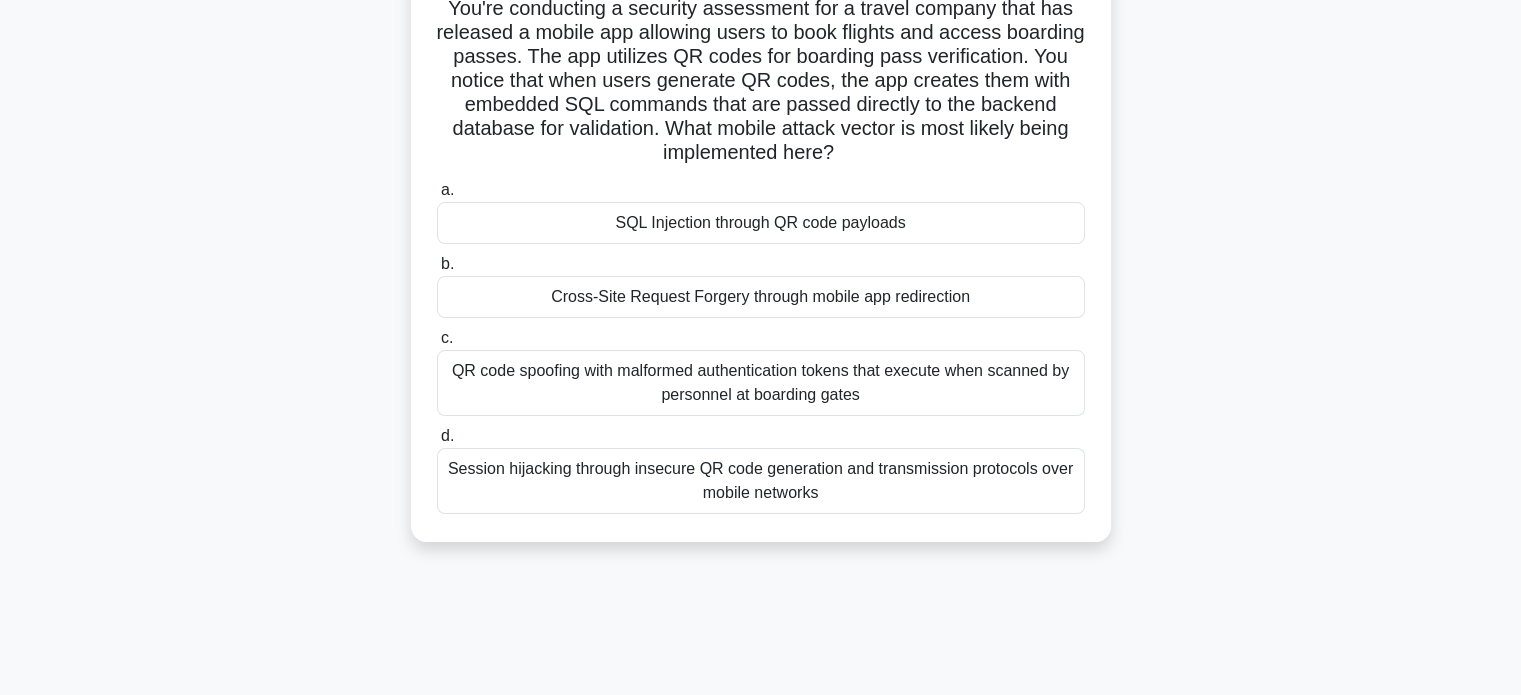 click on "SQL Injection through QR code payloads" at bounding box center (761, 223) 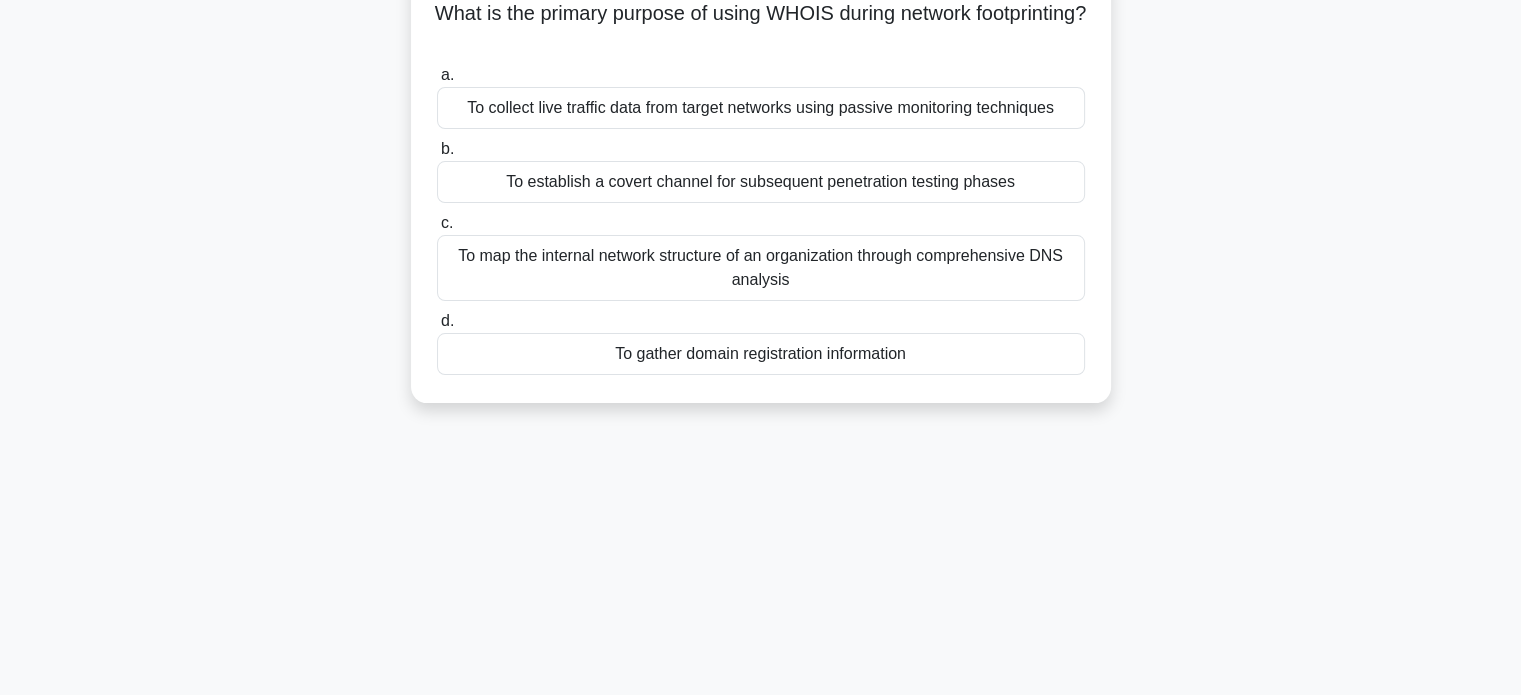 scroll, scrollTop: 0, scrollLeft: 0, axis: both 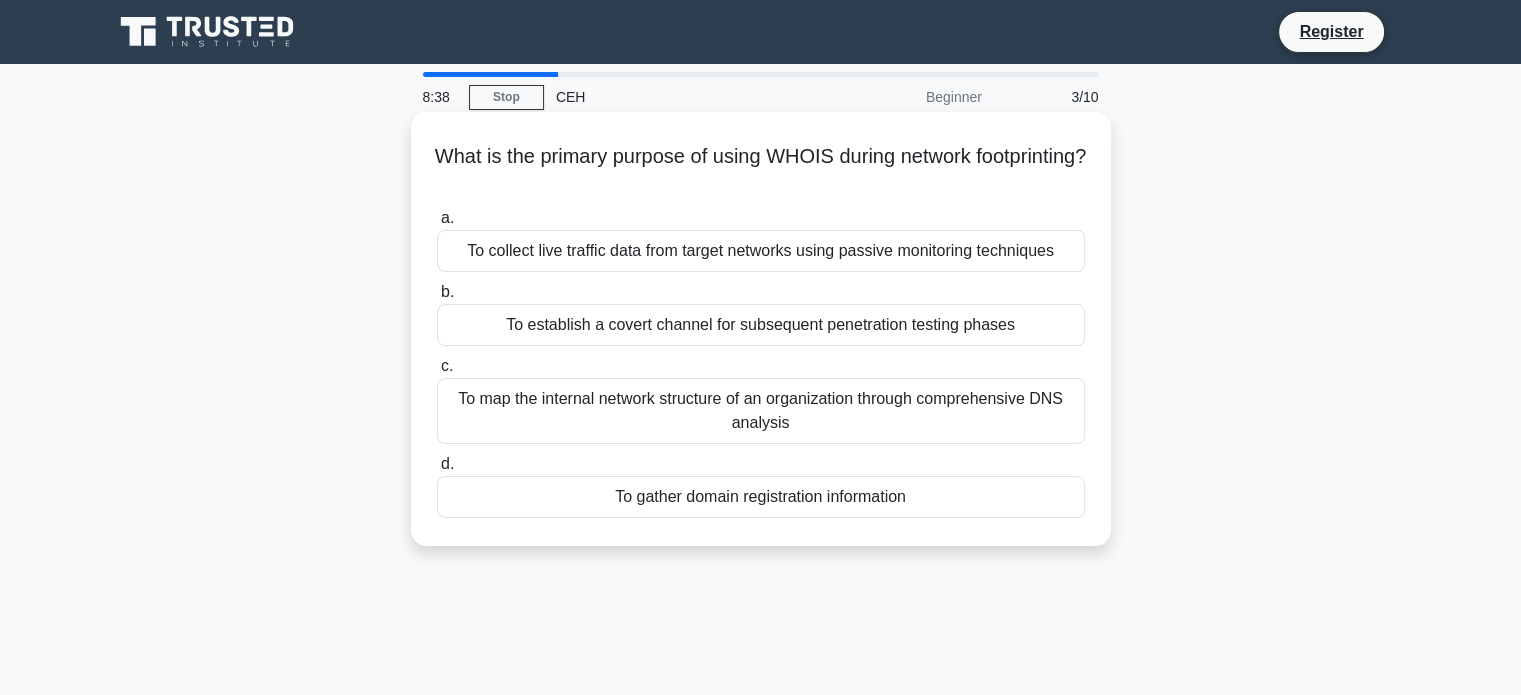 click on "To gather domain registration information" at bounding box center [761, 497] 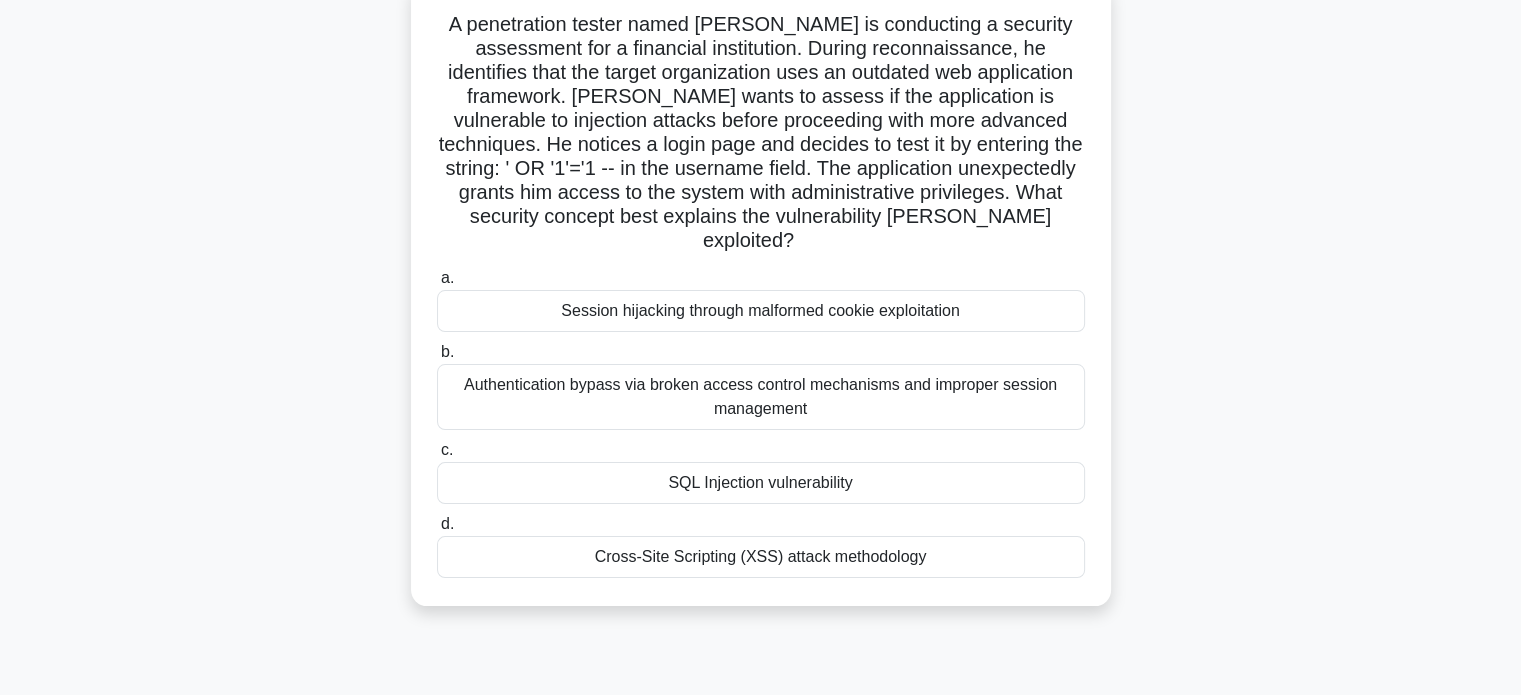 scroll, scrollTop: 140, scrollLeft: 0, axis: vertical 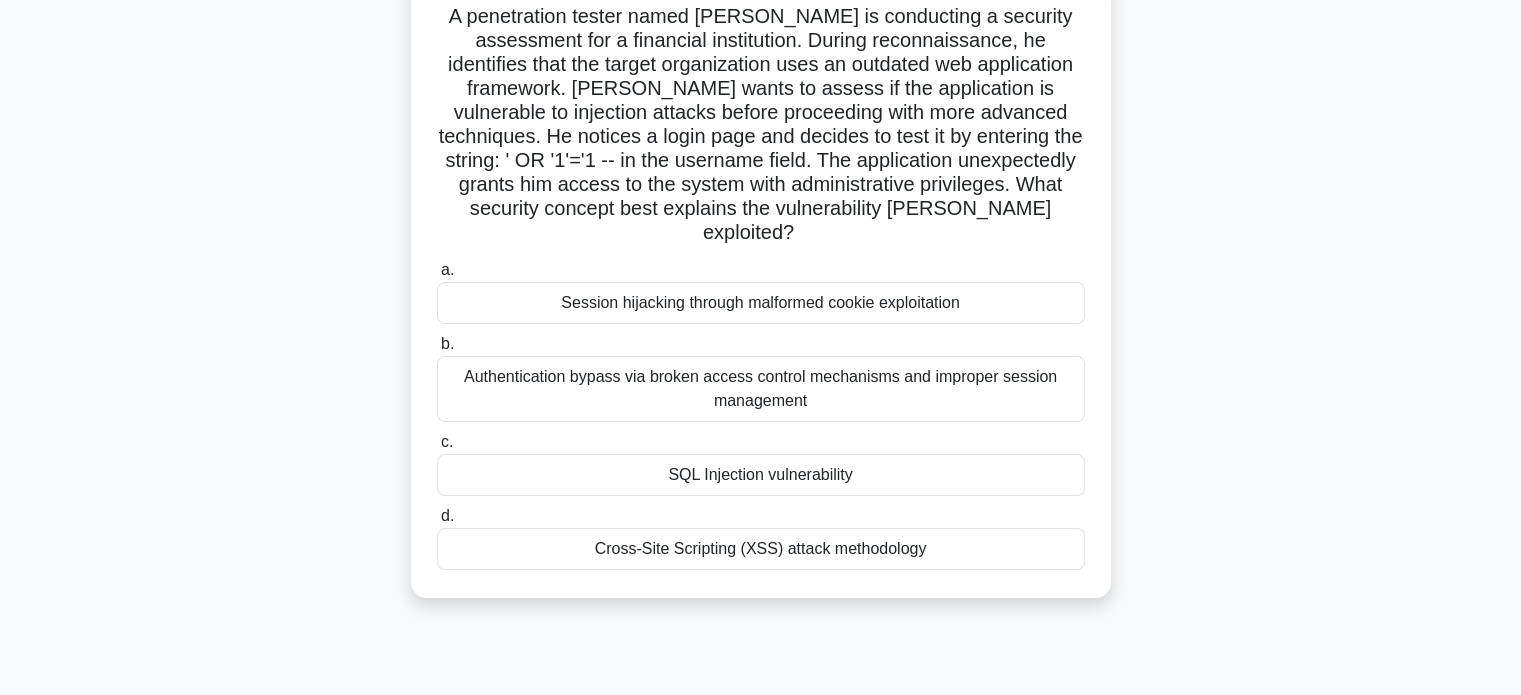 click on "Authentication bypass via broken access control mechanisms and improper session management" at bounding box center [761, 389] 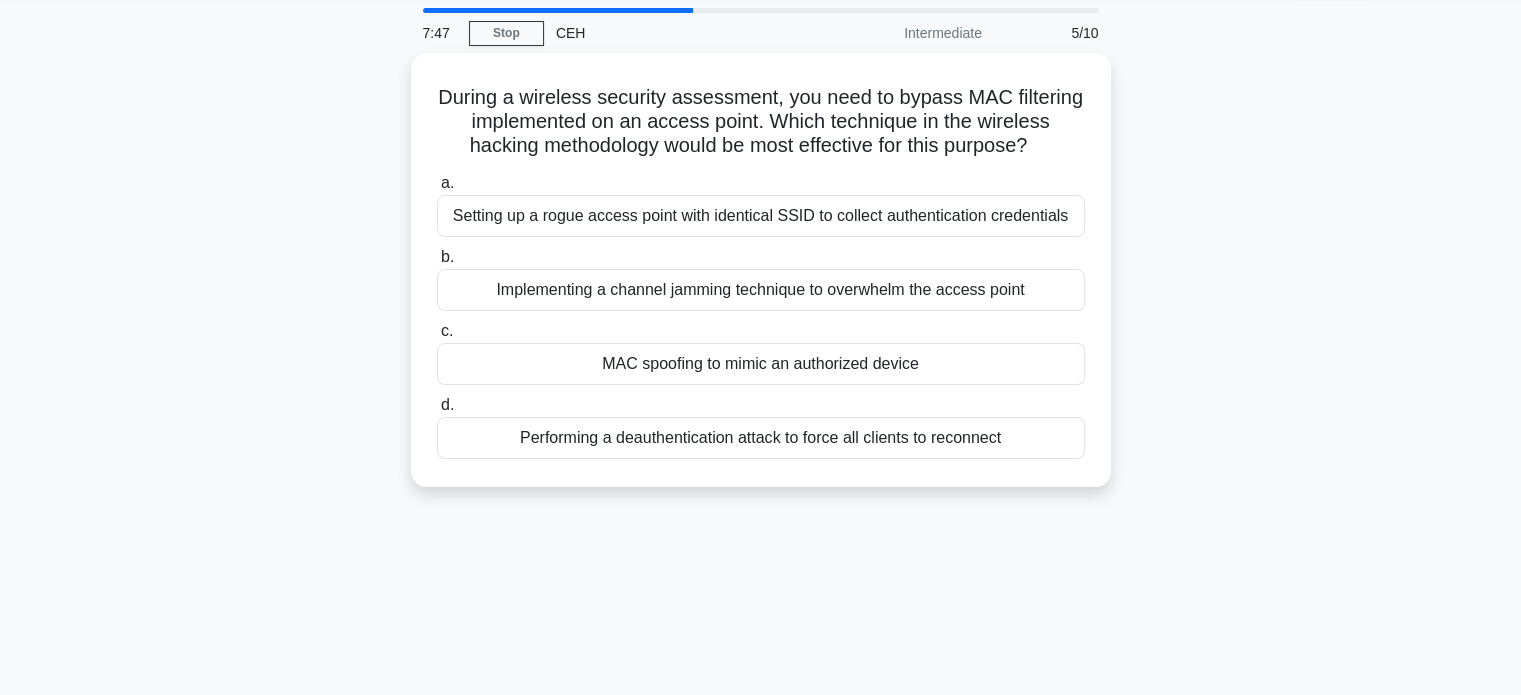 scroll, scrollTop: 0, scrollLeft: 0, axis: both 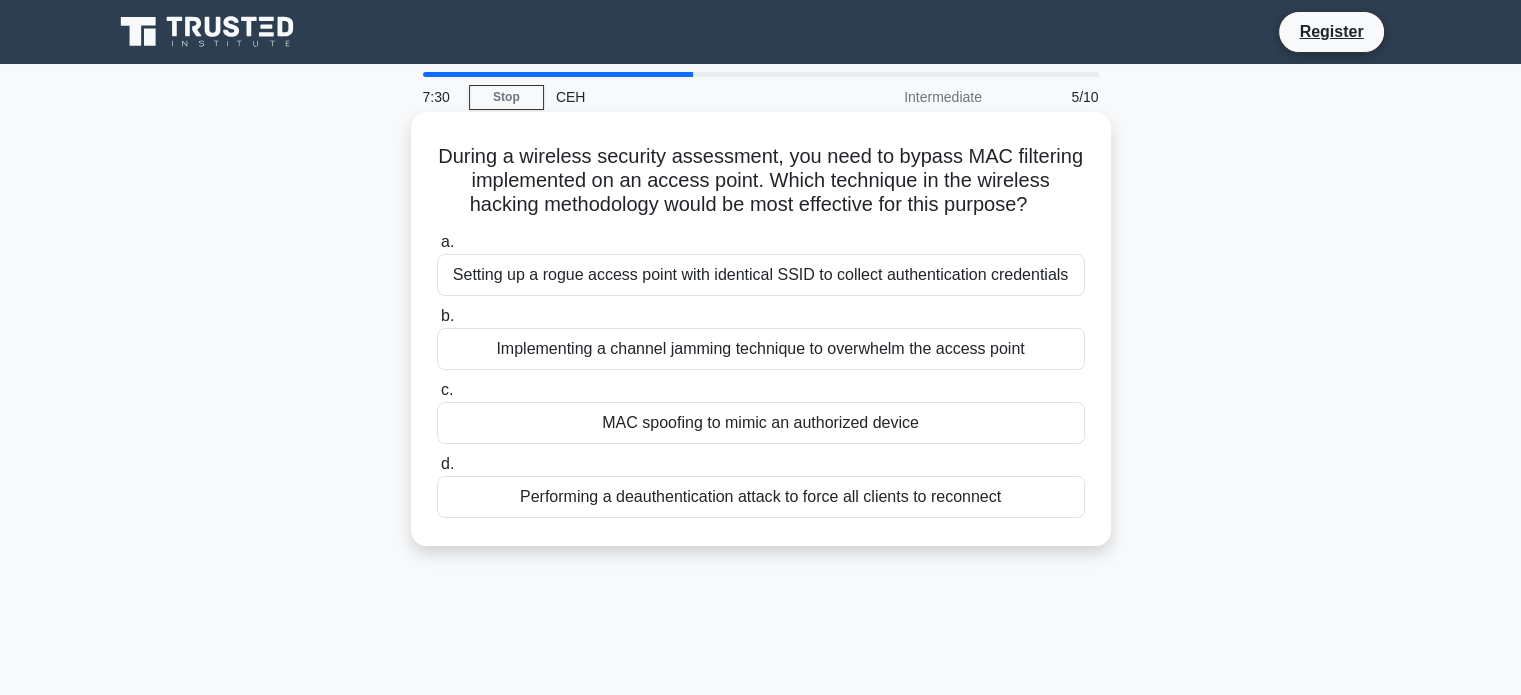 click on "MAC spoofing to mimic an authorized device" at bounding box center (761, 423) 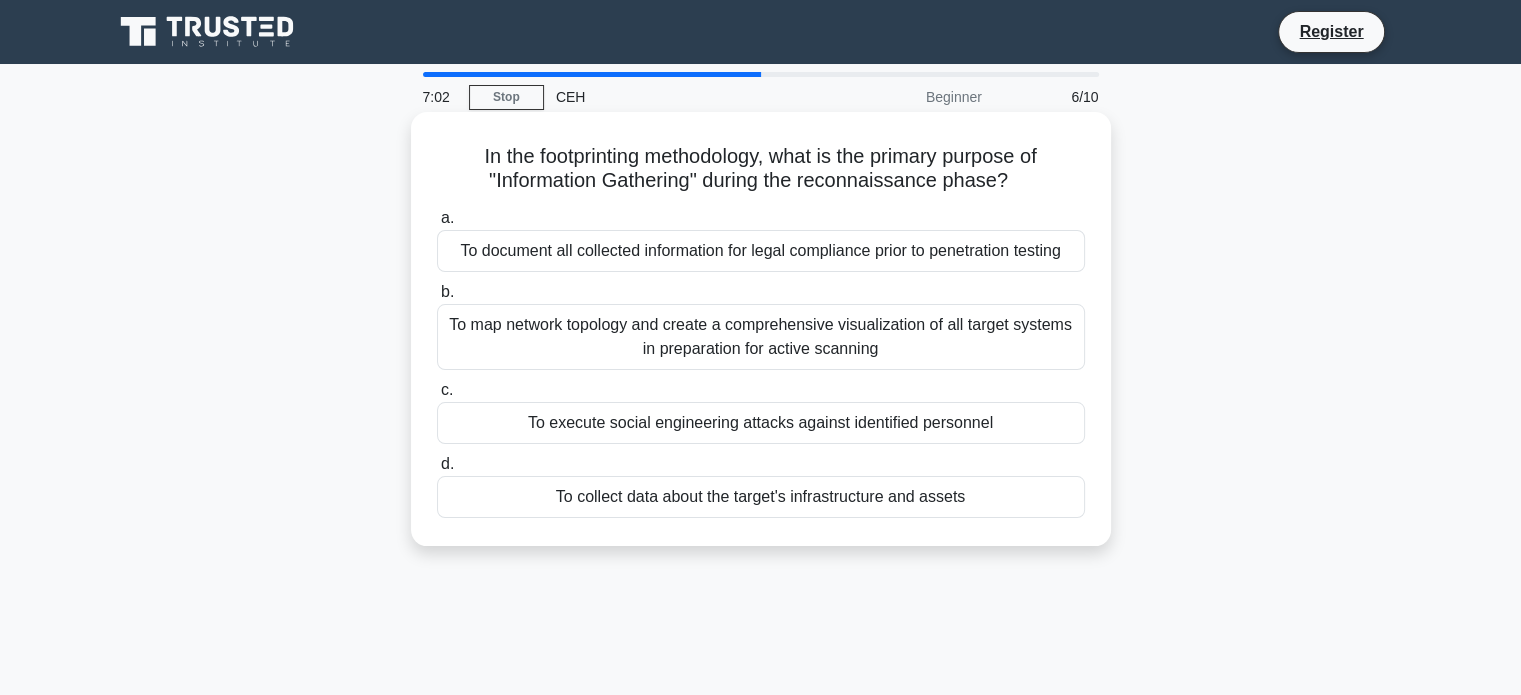 click on "To map network topology and create a comprehensive visualization of all target systems in preparation for active scanning" at bounding box center (761, 337) 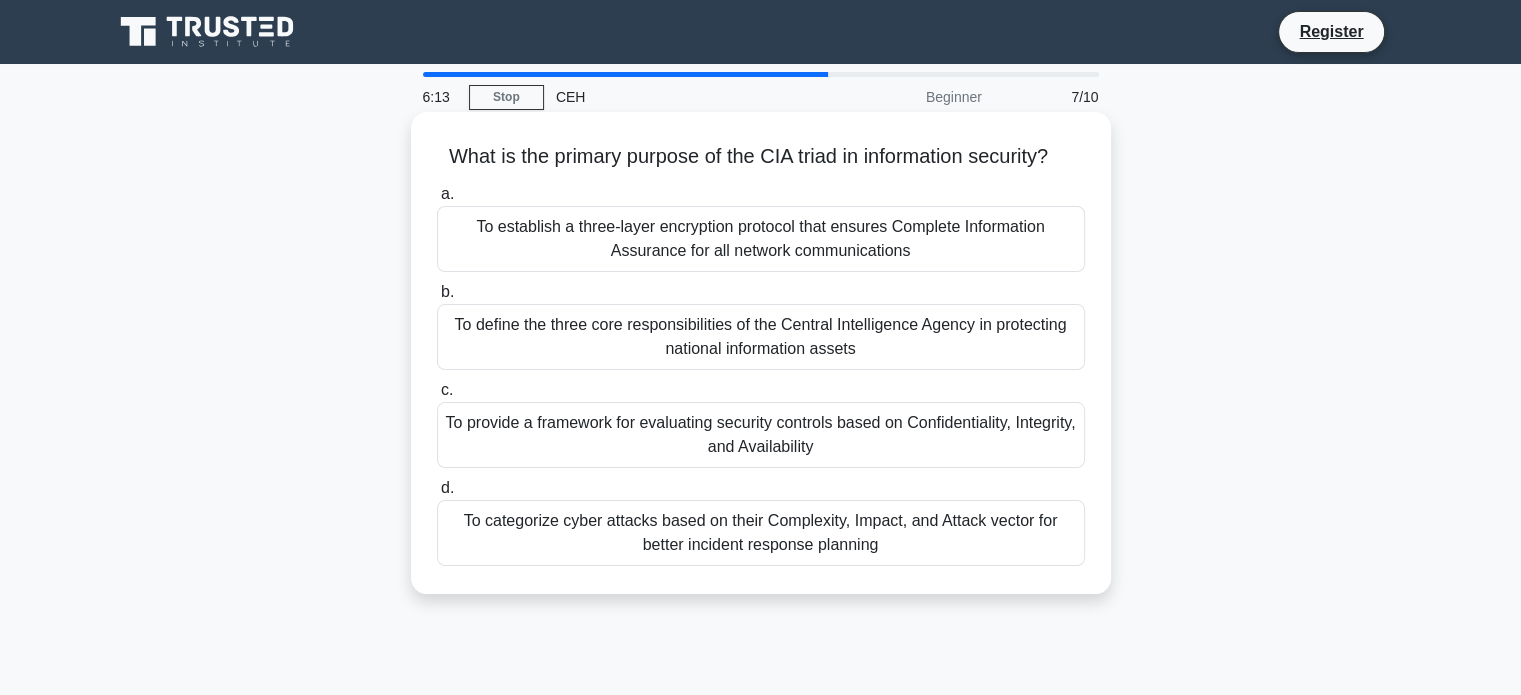 click on "To categorize cyber attacks based on their Complexity, Impact, and Attack vector for better incident response planning" at bounding box center [761, 533] 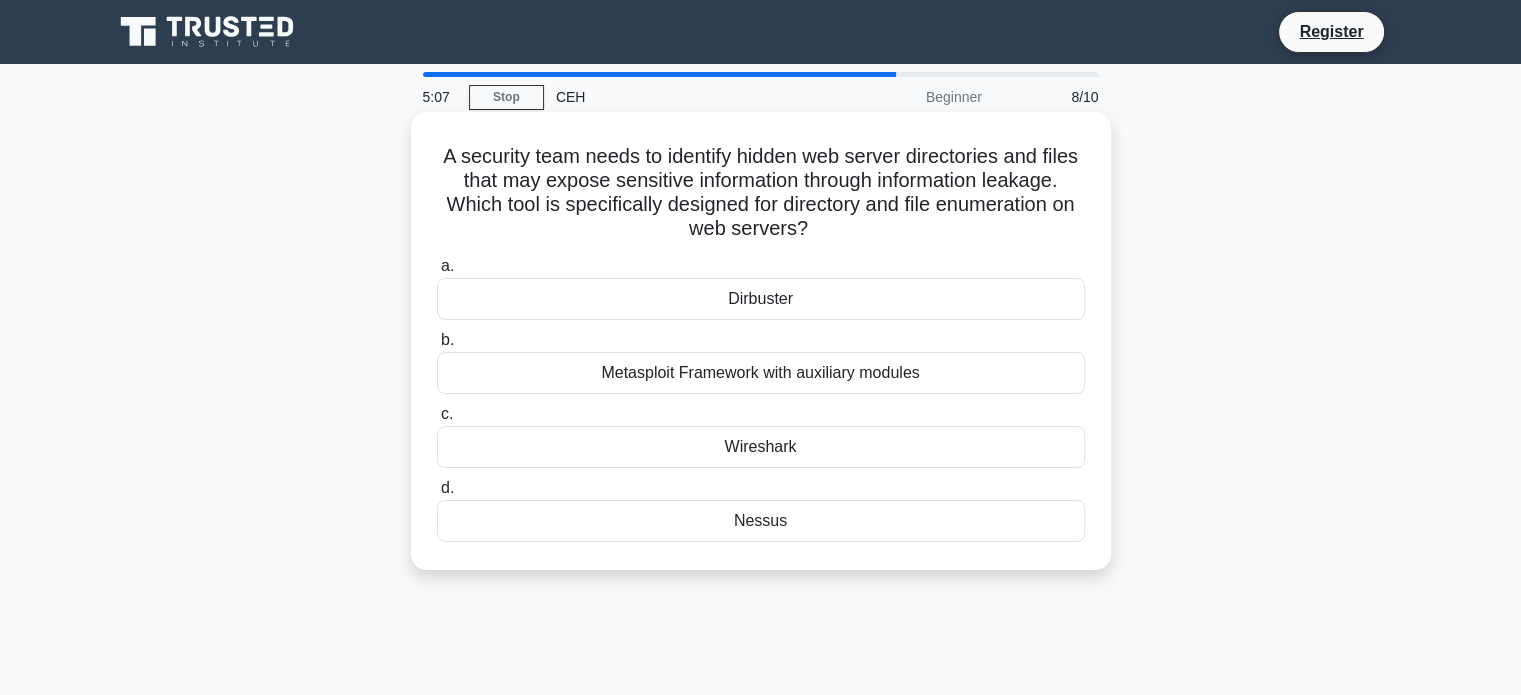 click on "Dirbuster" at bounding box center (761, 299) 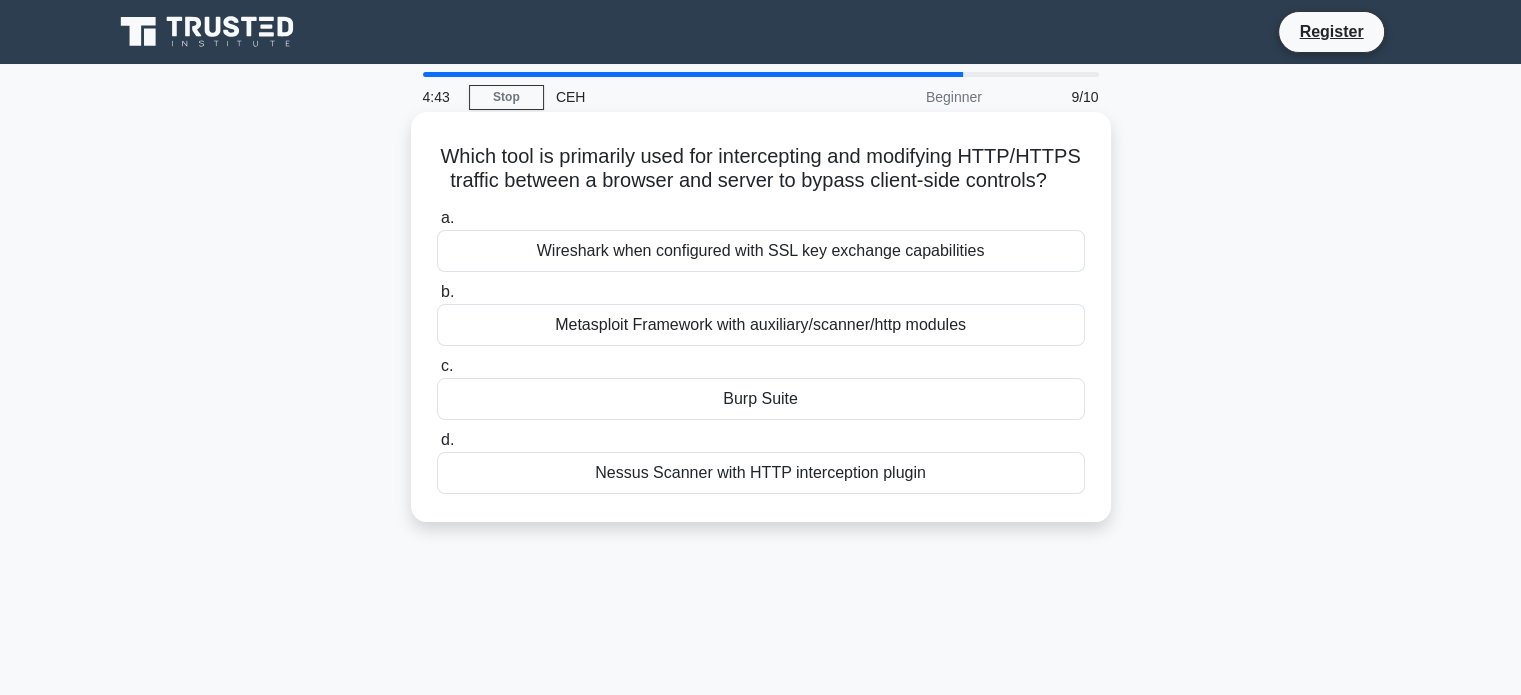 click on "Burp Suite" at bounding box center [761, 399] 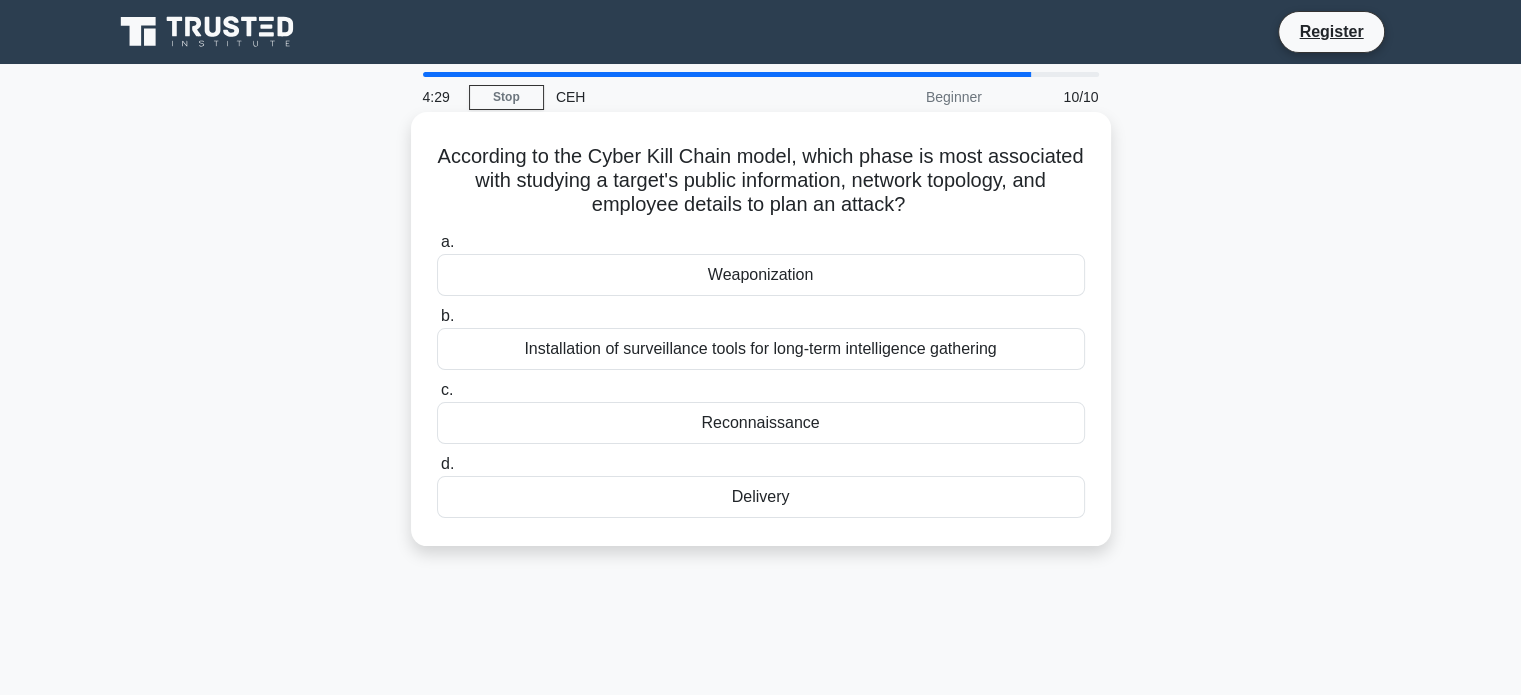 click on "Reconnaissance" at bounding box center [761, 423] 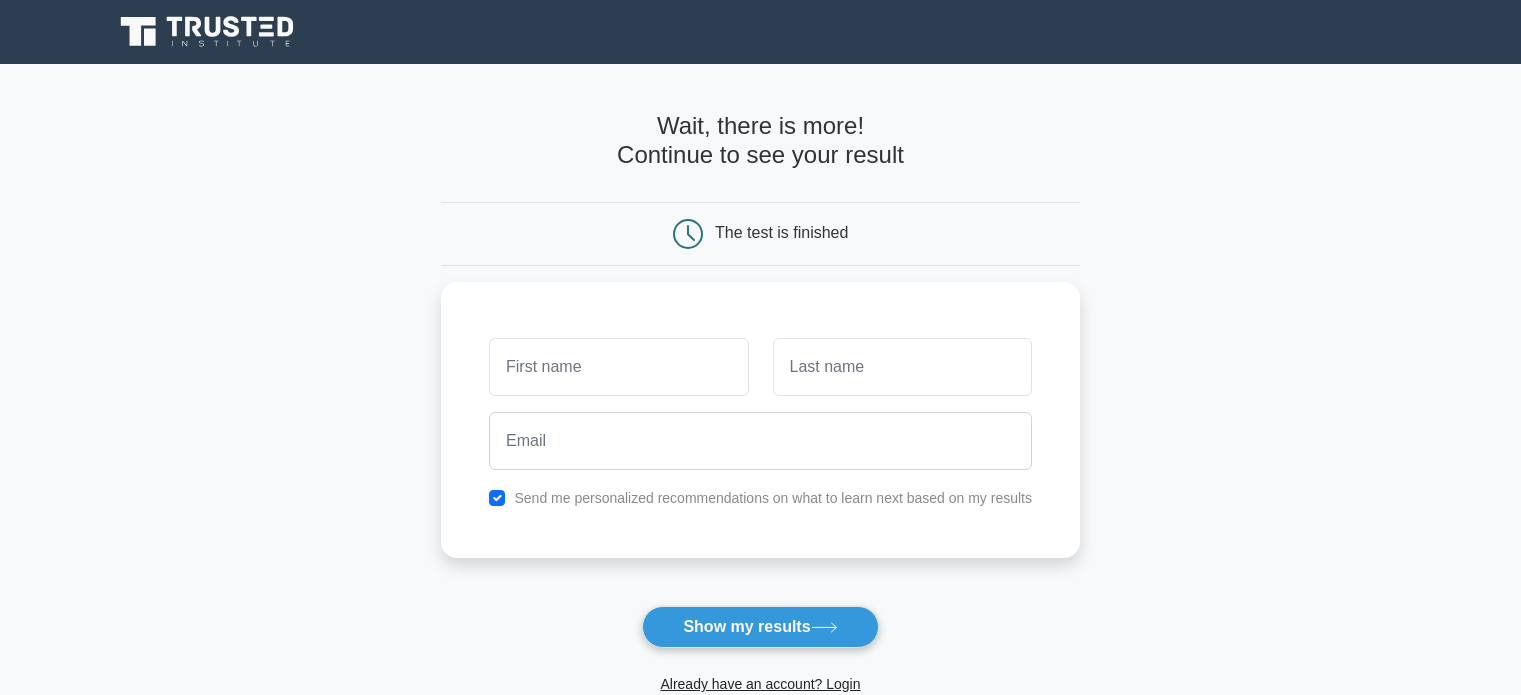 scroll, scrollTop: 0, scrollLeft: 0, axis: both 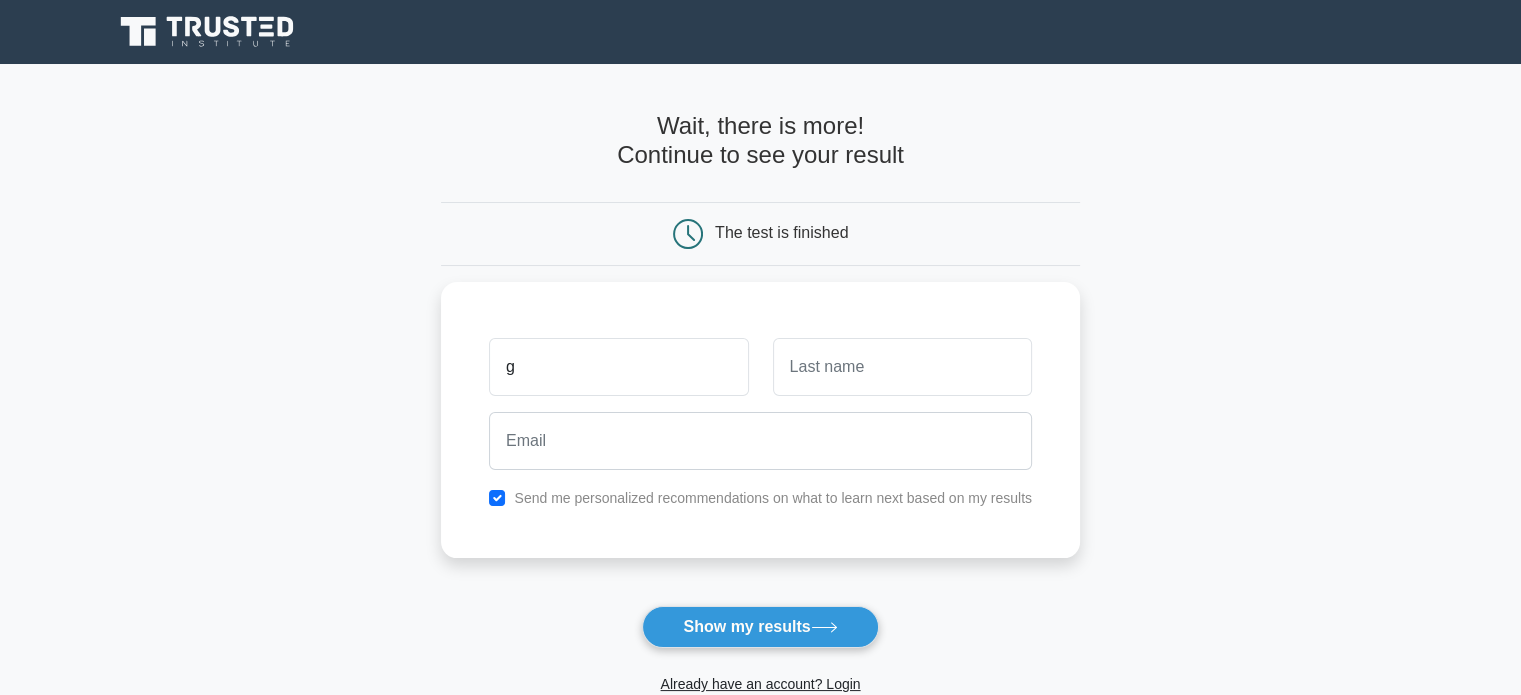 type on "[PERSON_NAME]" 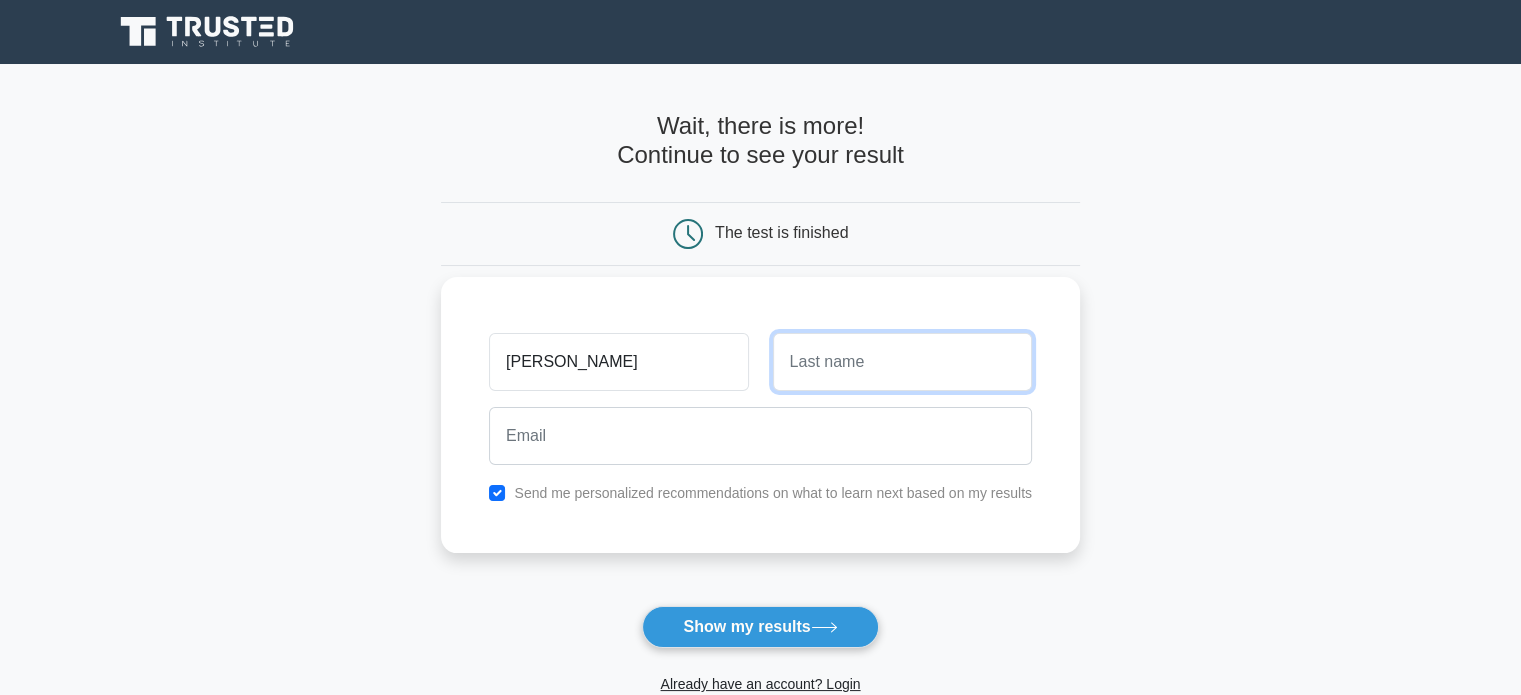 click at bounding box center (902, 362) 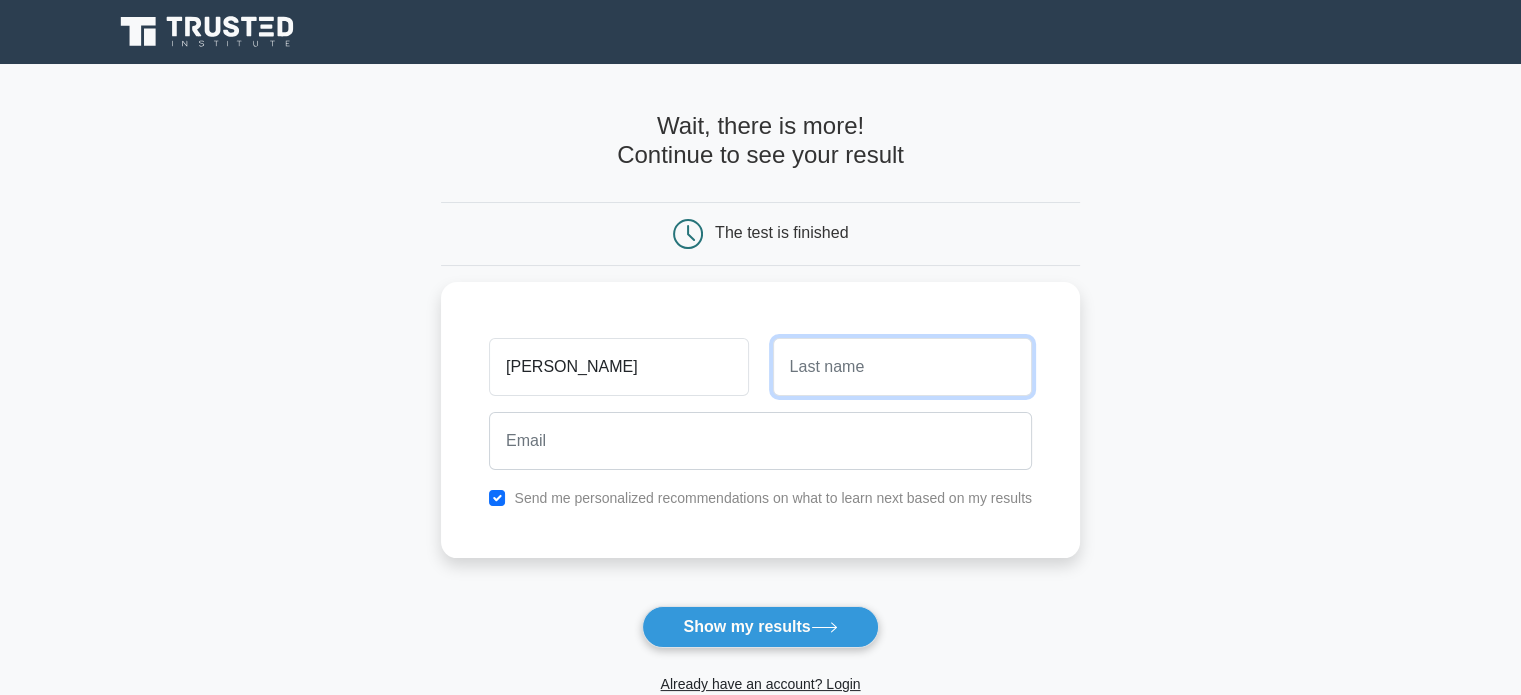 type on "Meneghello" 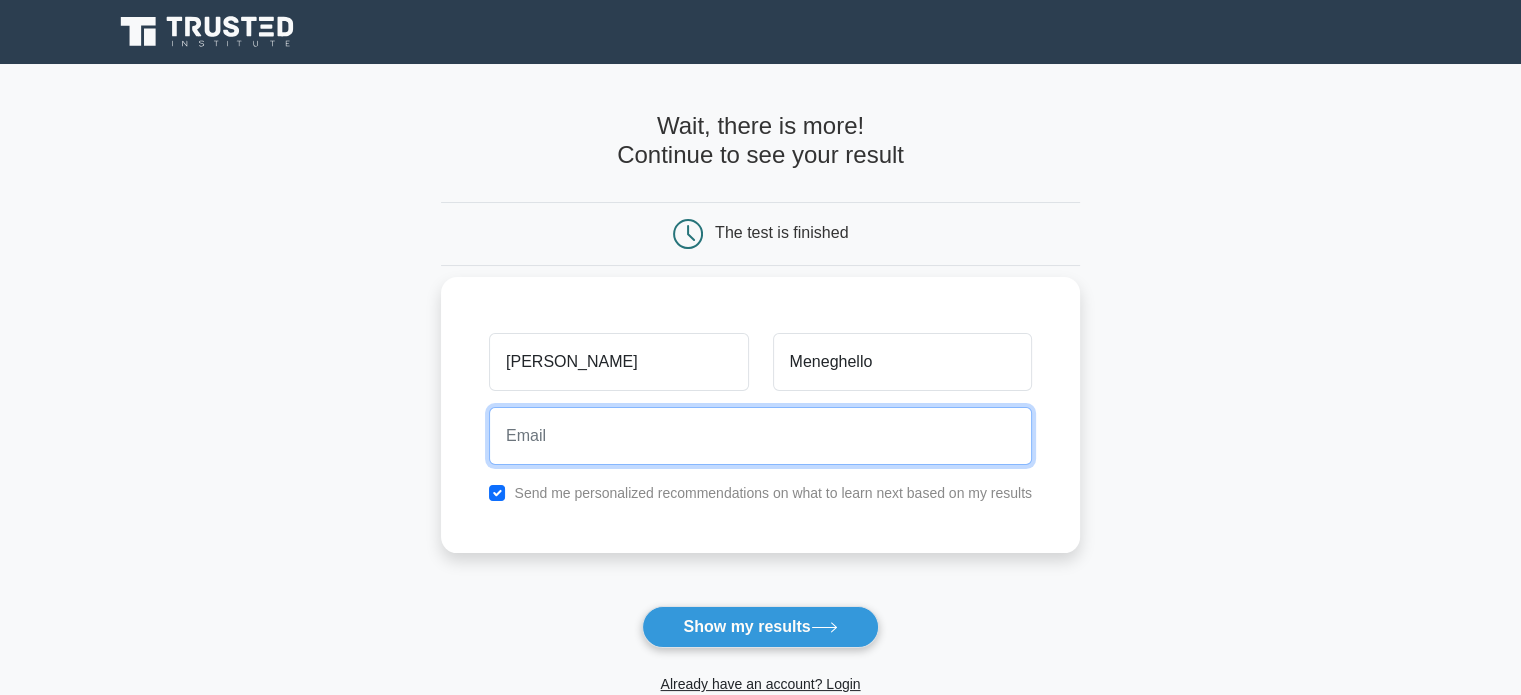 click at bounding box center [760, 436] 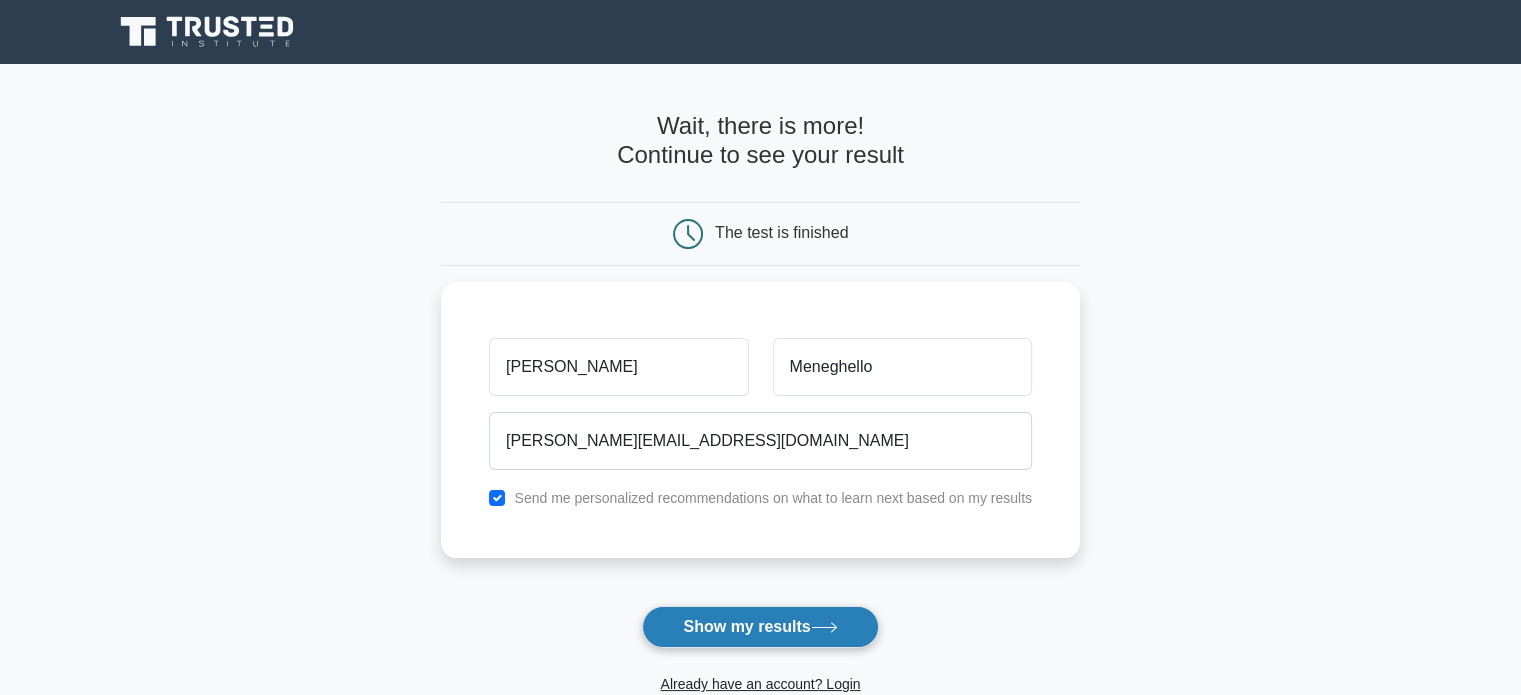 click on "Show my results" at bounding box center (760, 627) 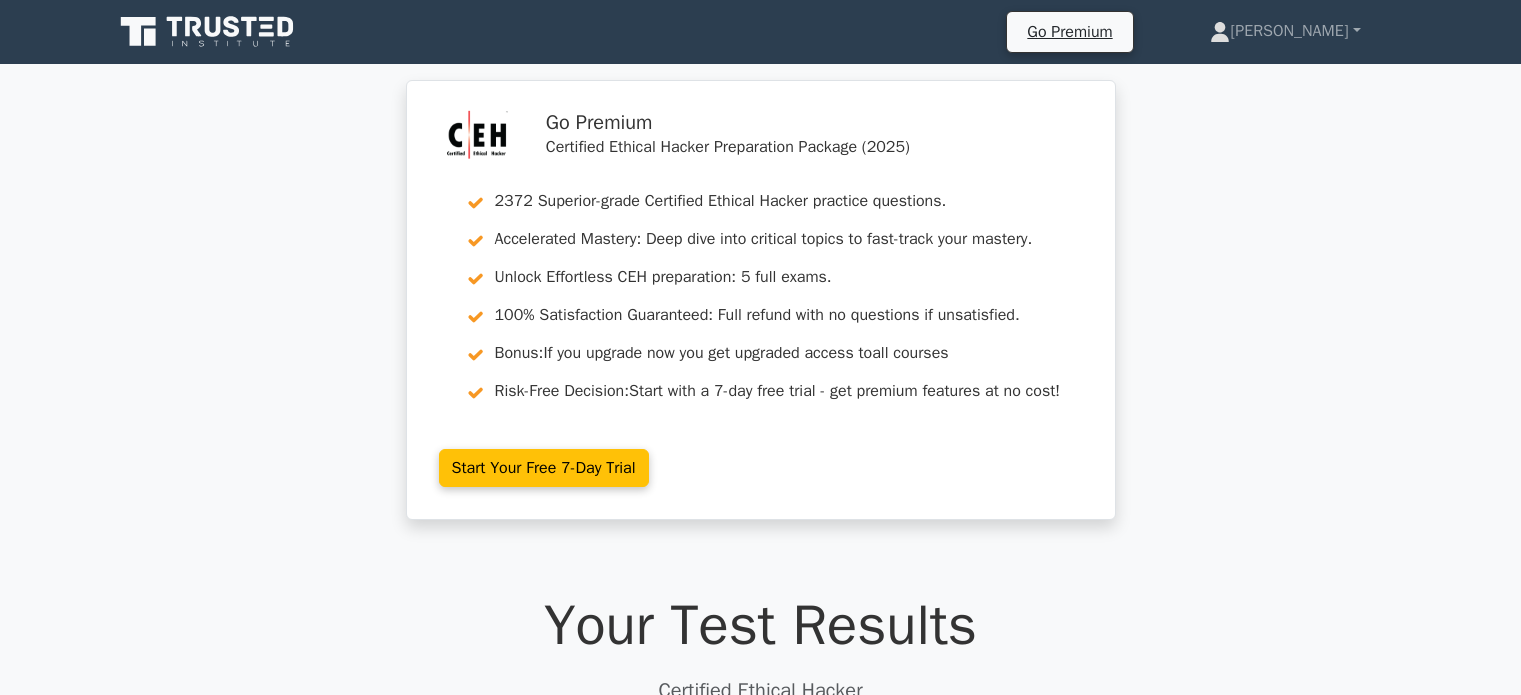 scroll, scrollTop: 0, scrollLeft: 0, axis: both 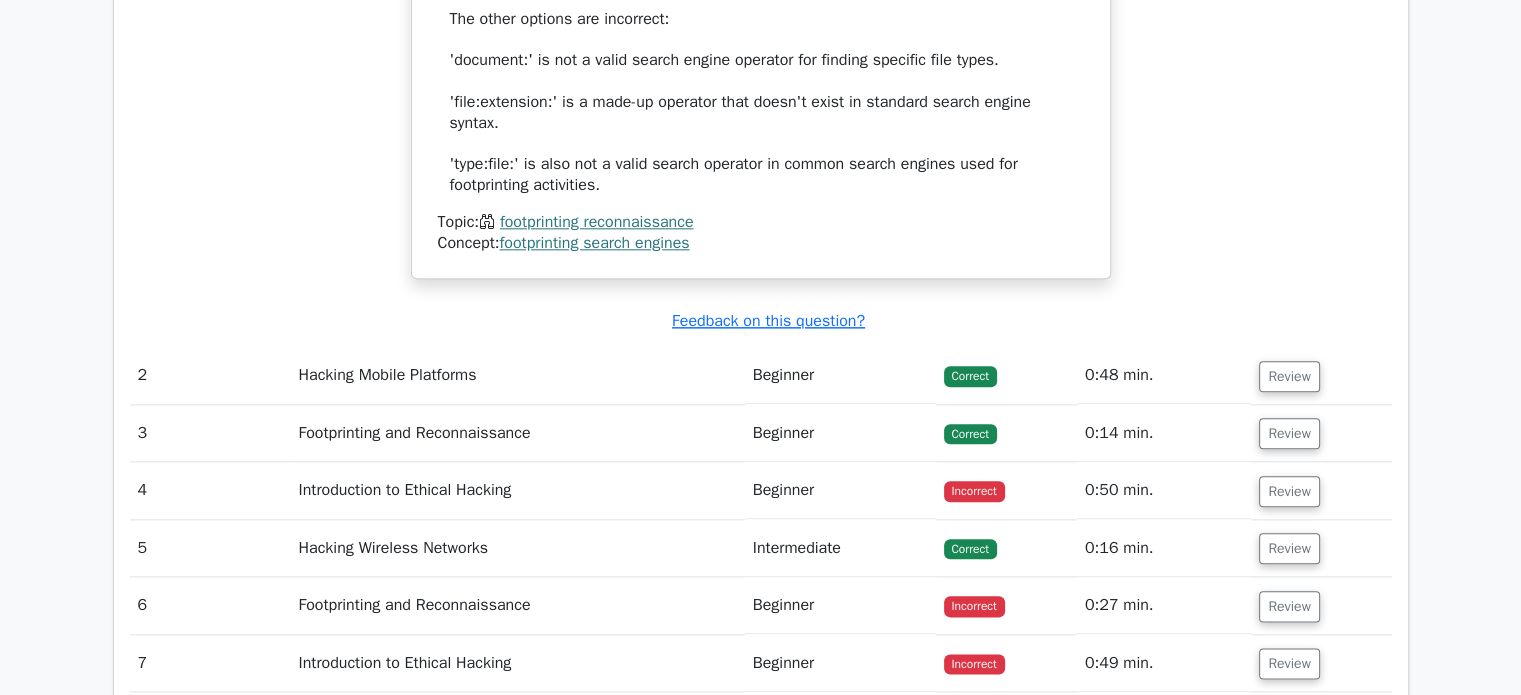 click on "Hacking Mobile Platforms" at bounding box center (517, 375) 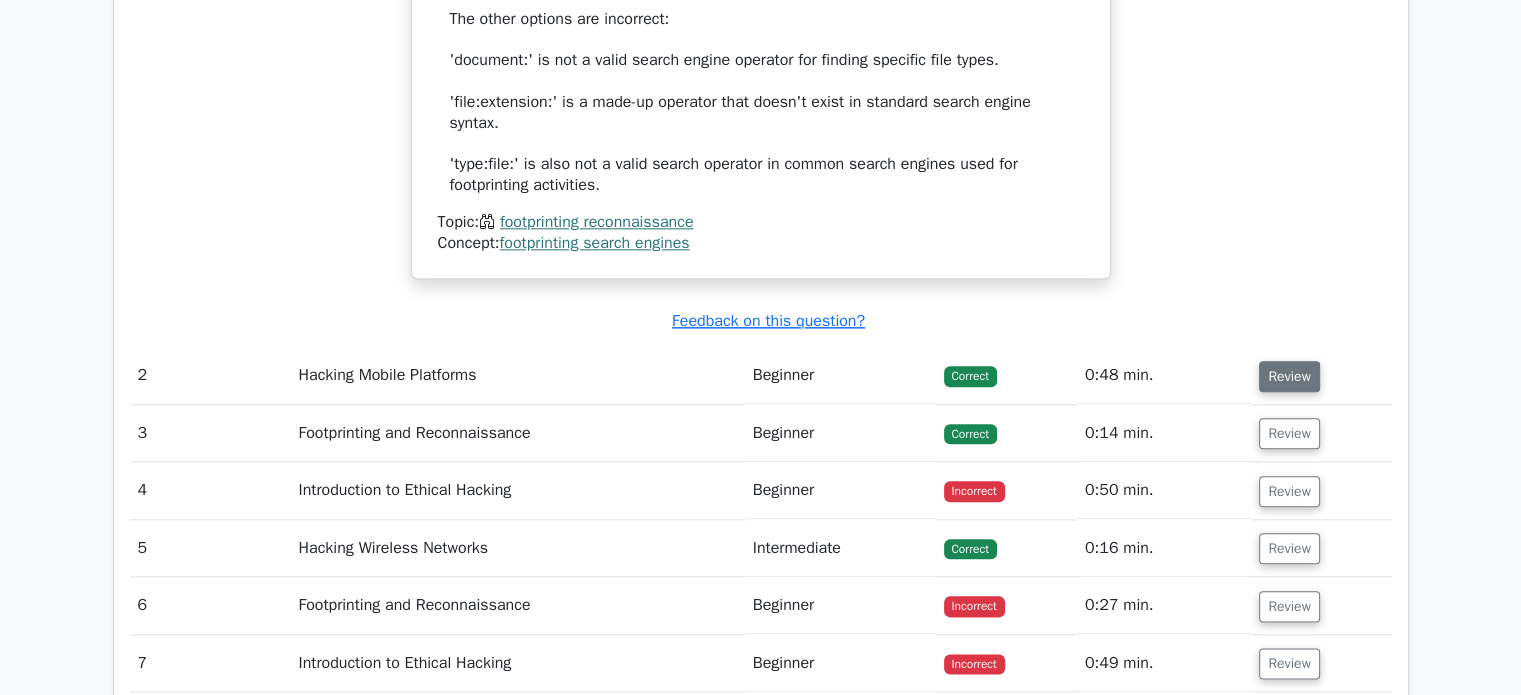 click on "Review" at bounding box center [1289, 376] 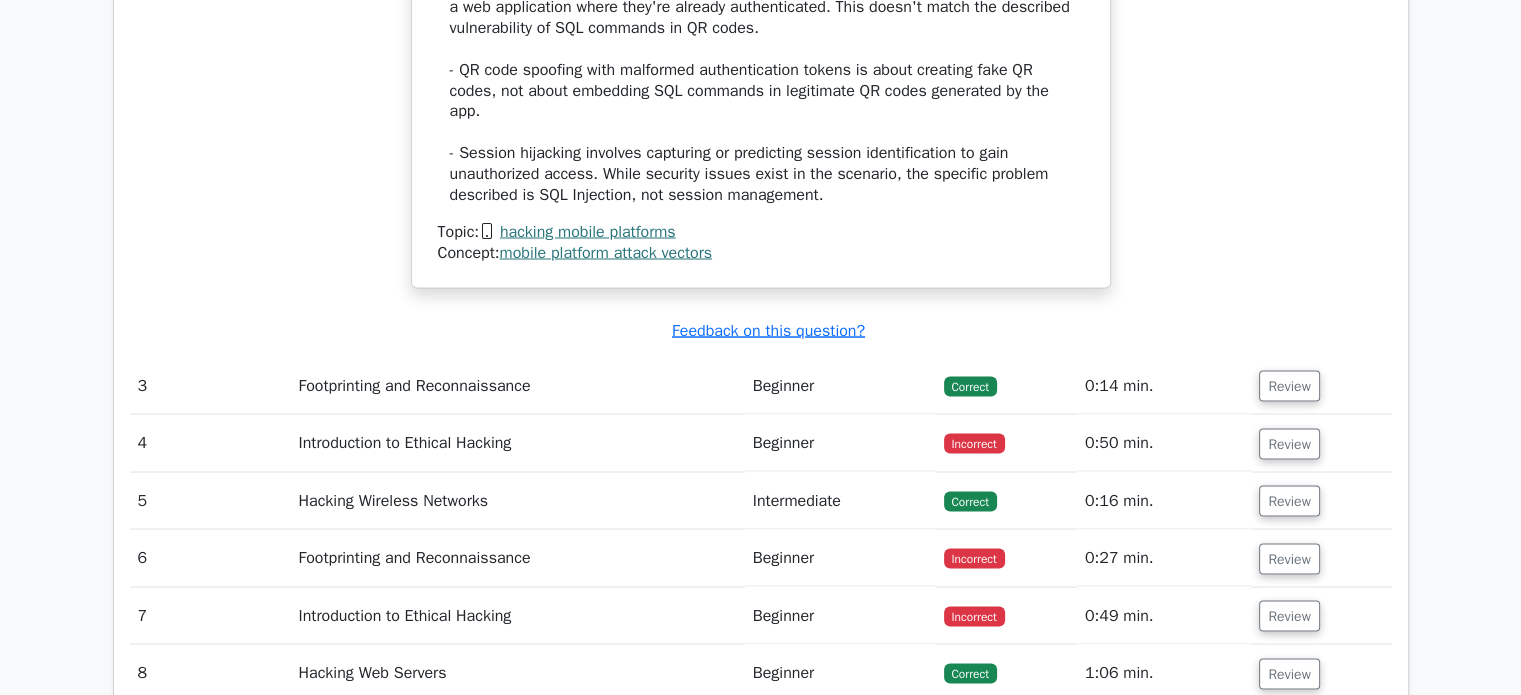 scroll, scrollTop: 3570, scrollLeft: 0, axis: vertical 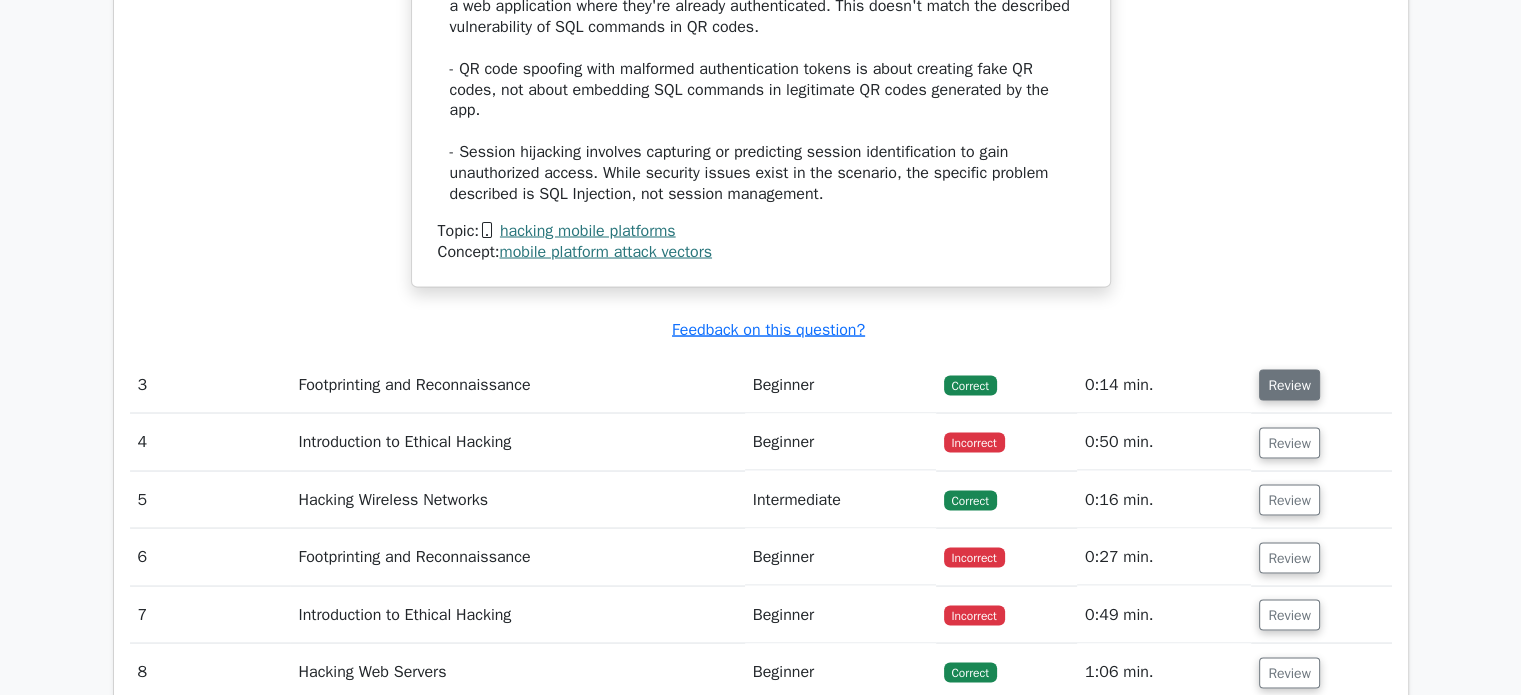 click on "Review" at bounding box center (1289, 384) 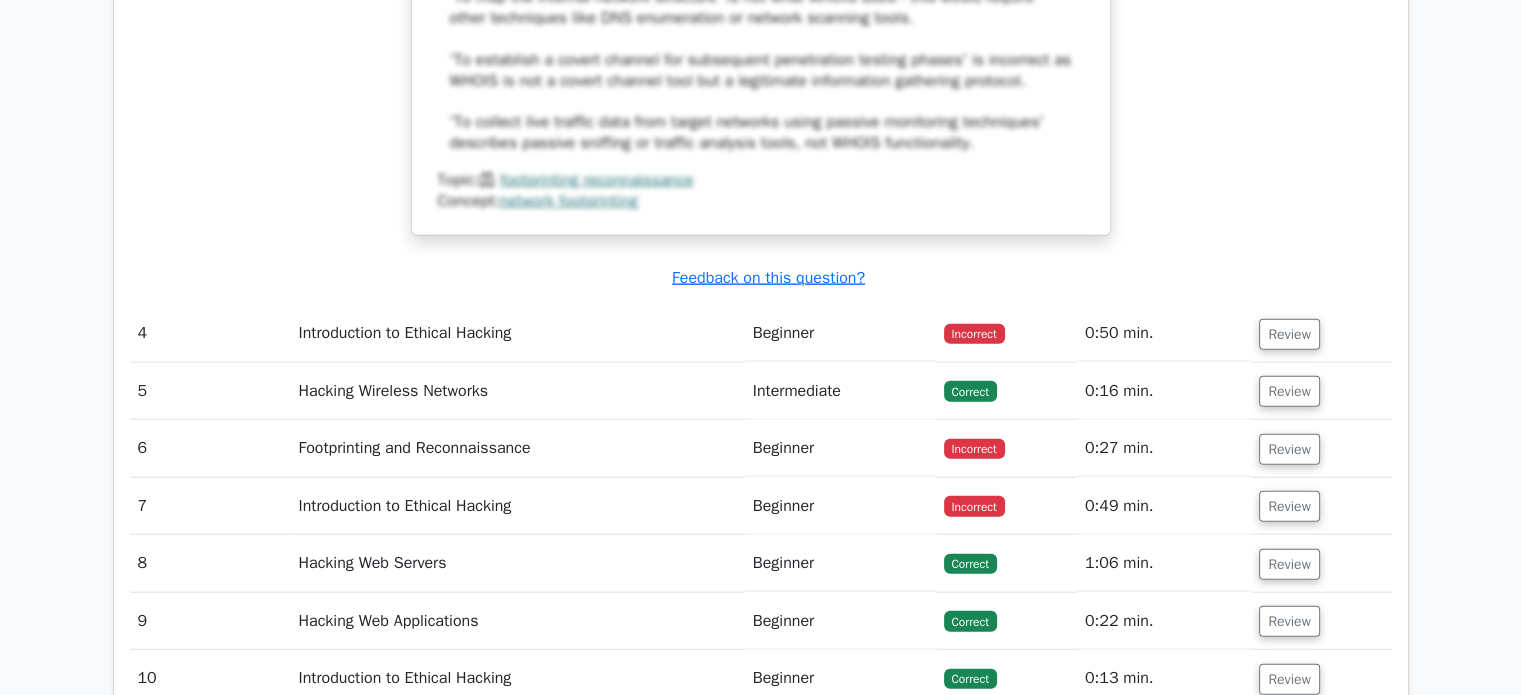 scroll, scrollTop: 4747, scrollLeft: 0, axis: vertical 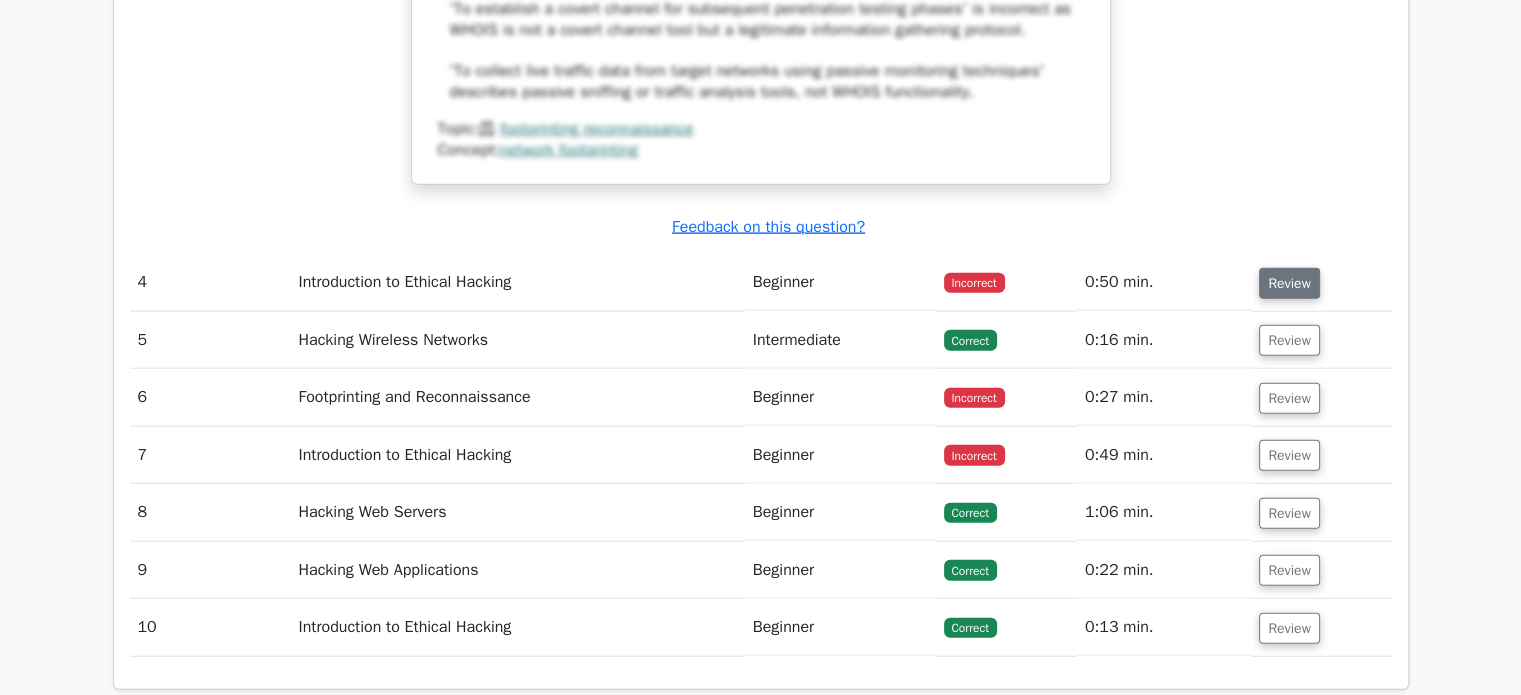 click on "Review" at bounding box center [1289, 283] 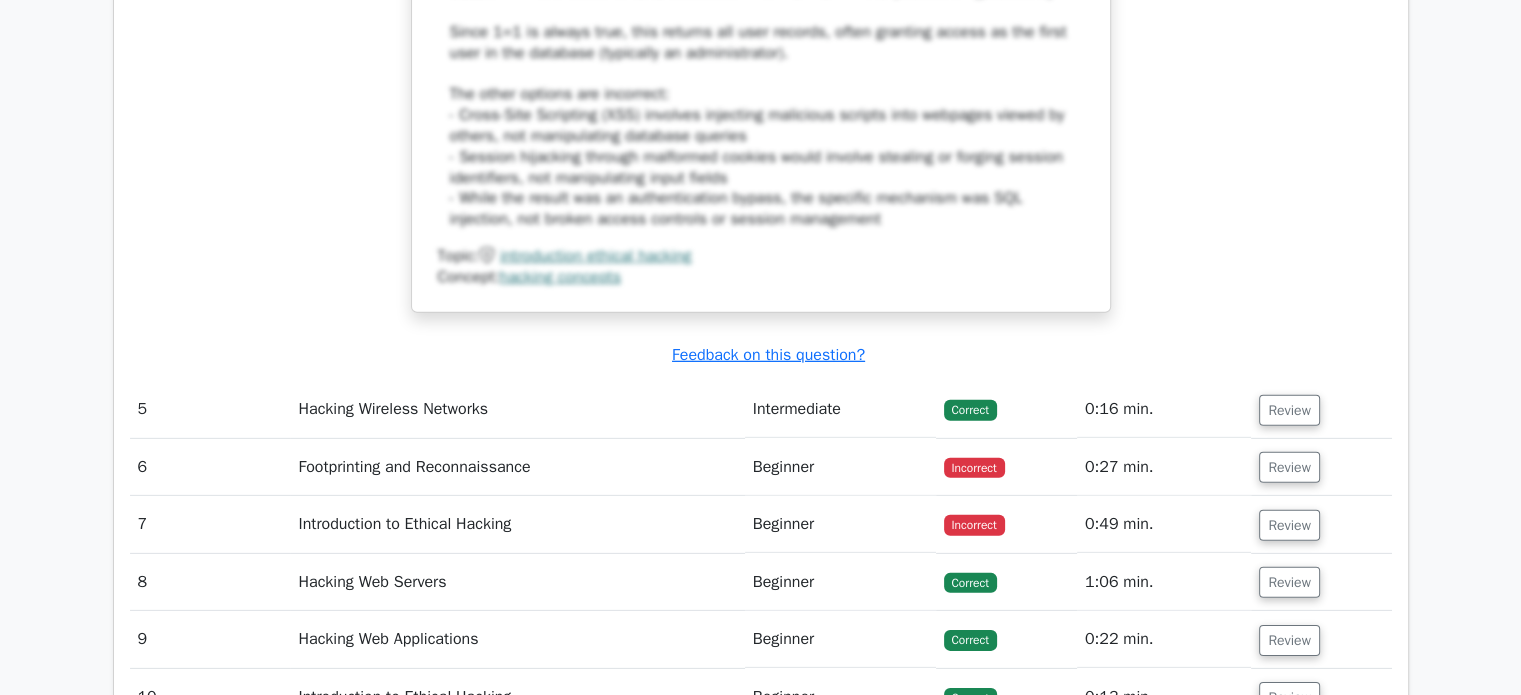 scroll, scrollTop: 6042, scrollLeft: 0, axis: vertical 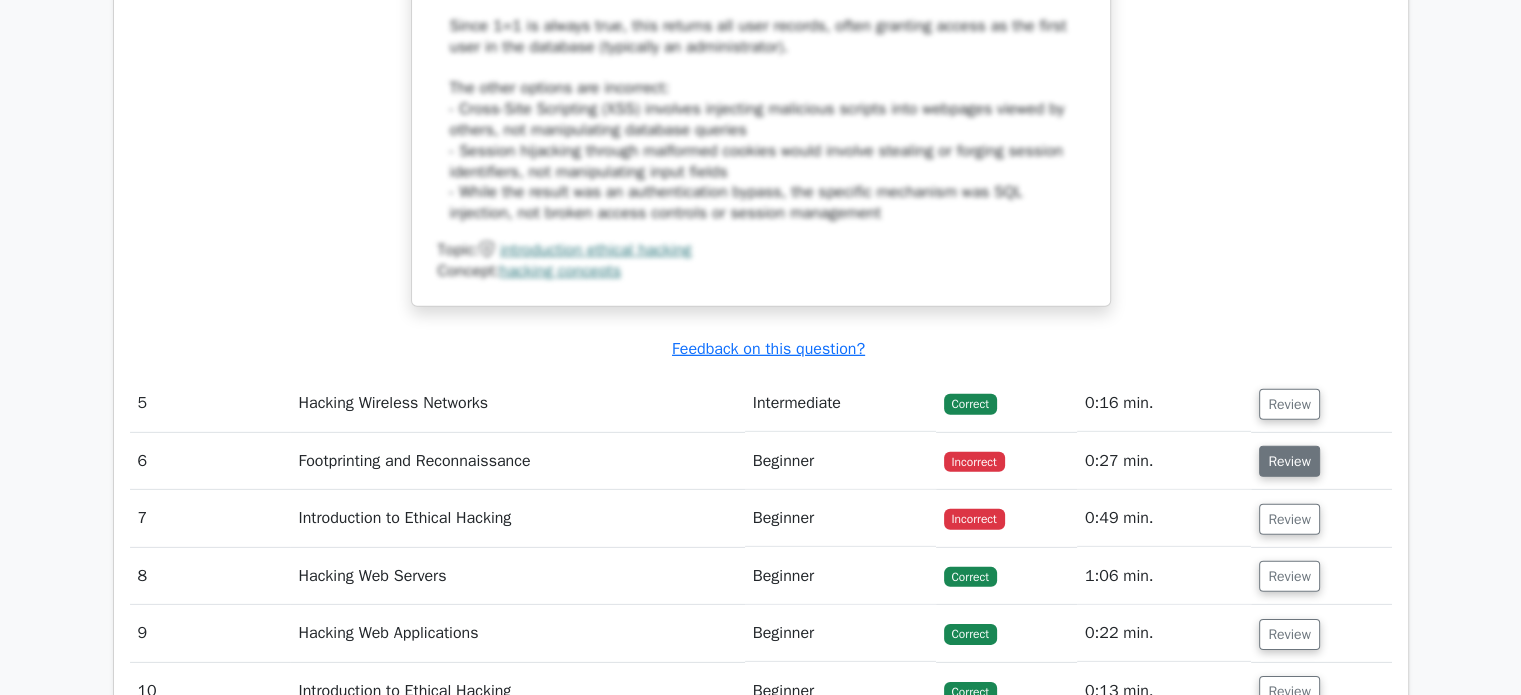 click on "Review" at bounding box center [1289, 461] 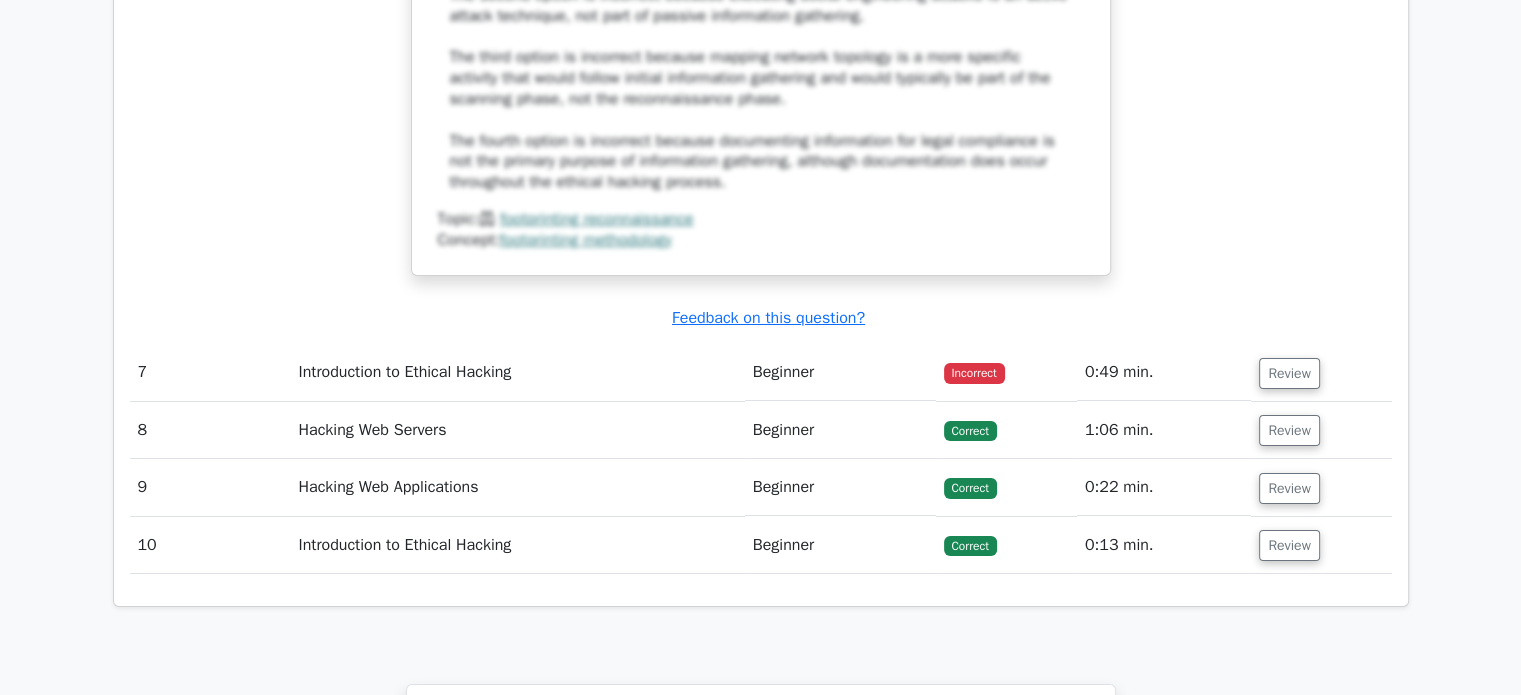scroll, scrollTop: 7211, scrollLeft: 0, axis: vertical 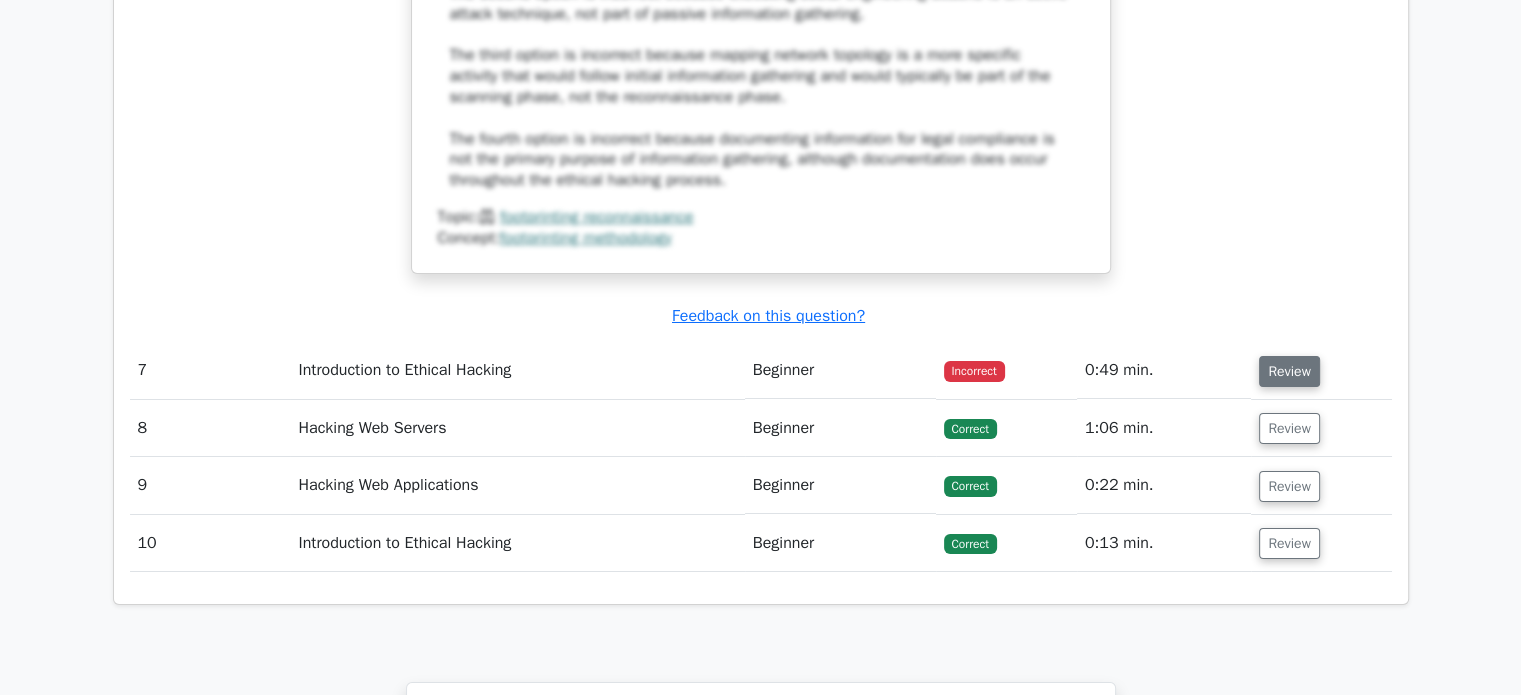 click on "Review" at bounding box center (1289, 371) 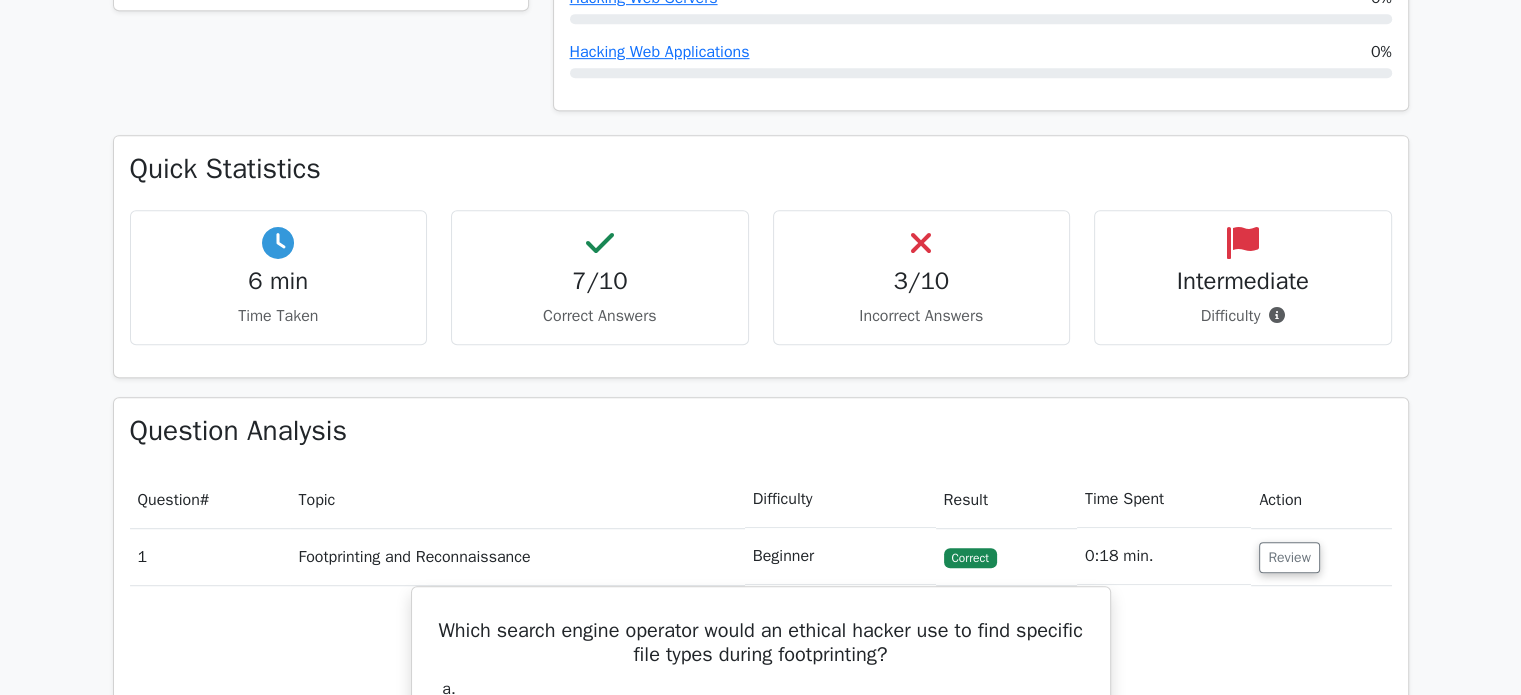 scroll, scrollTop: 1060, scrollLeft: 0, axis: vertical 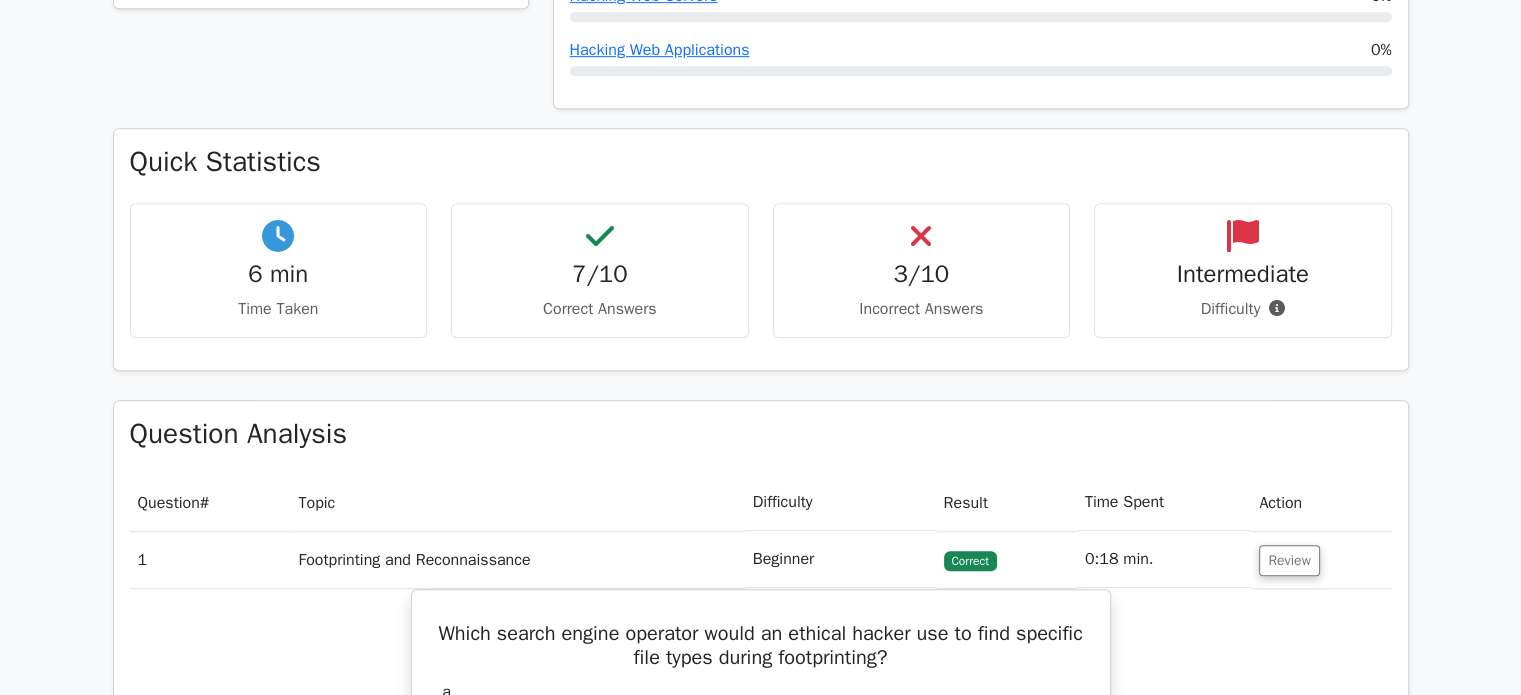 click at bounding box center [1277, 308] 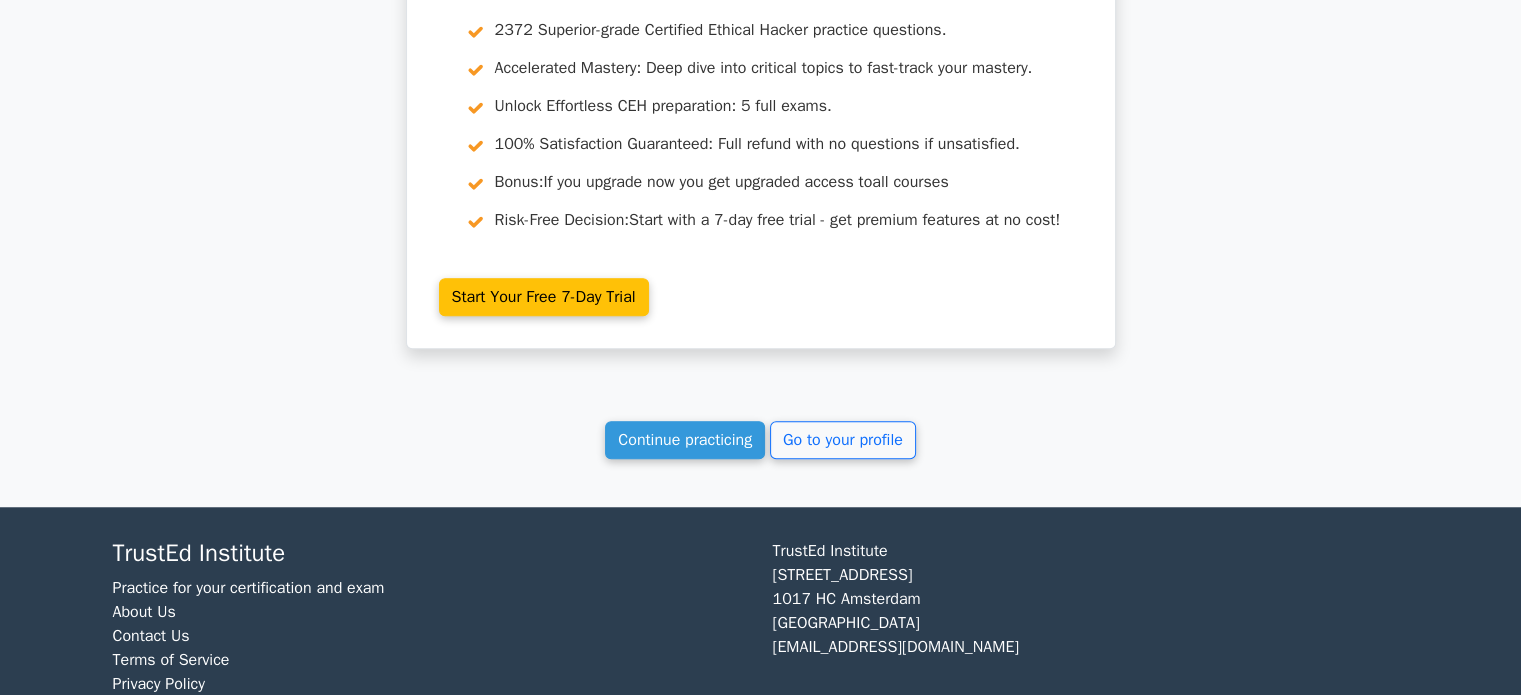scroll, scrollTop: 9152, scrollLeft: 0, axis: vertical 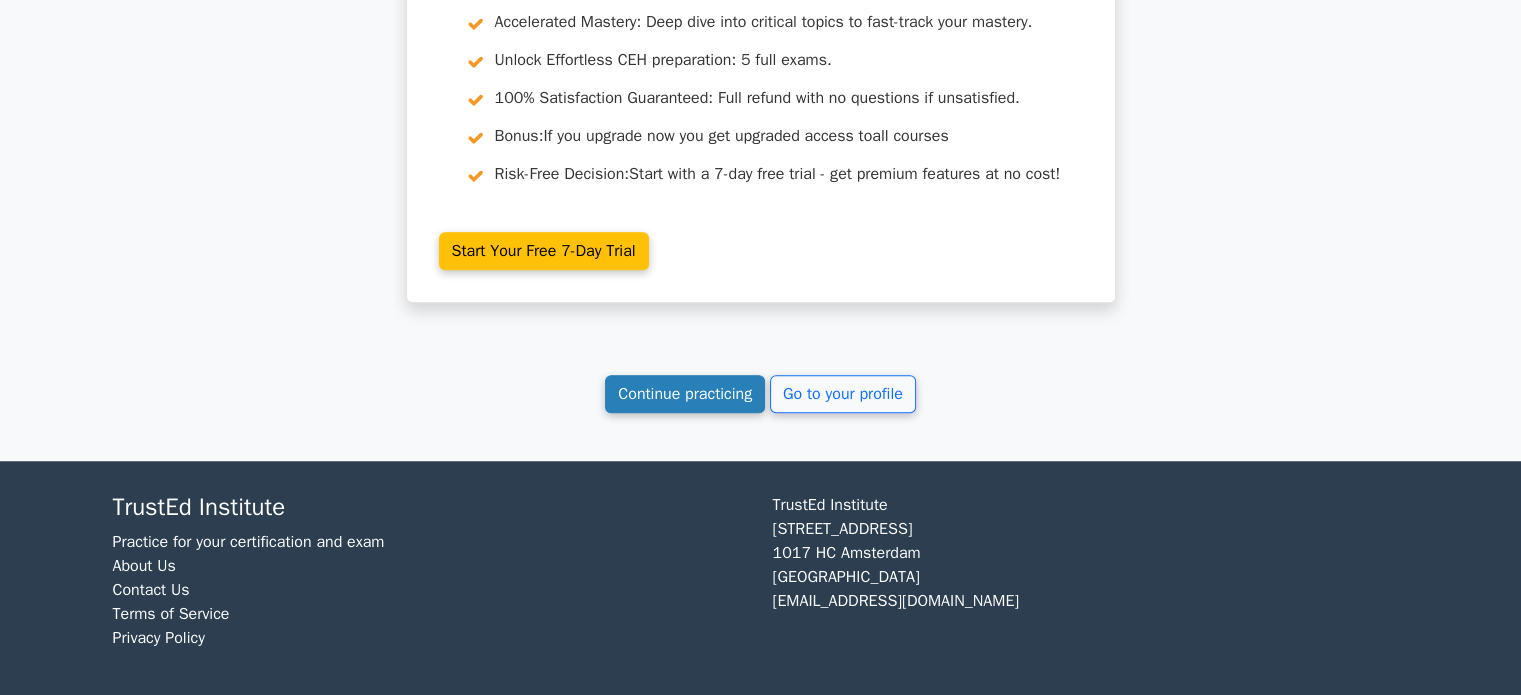 click on "Continue practicing" at bounding box center (685, 394) 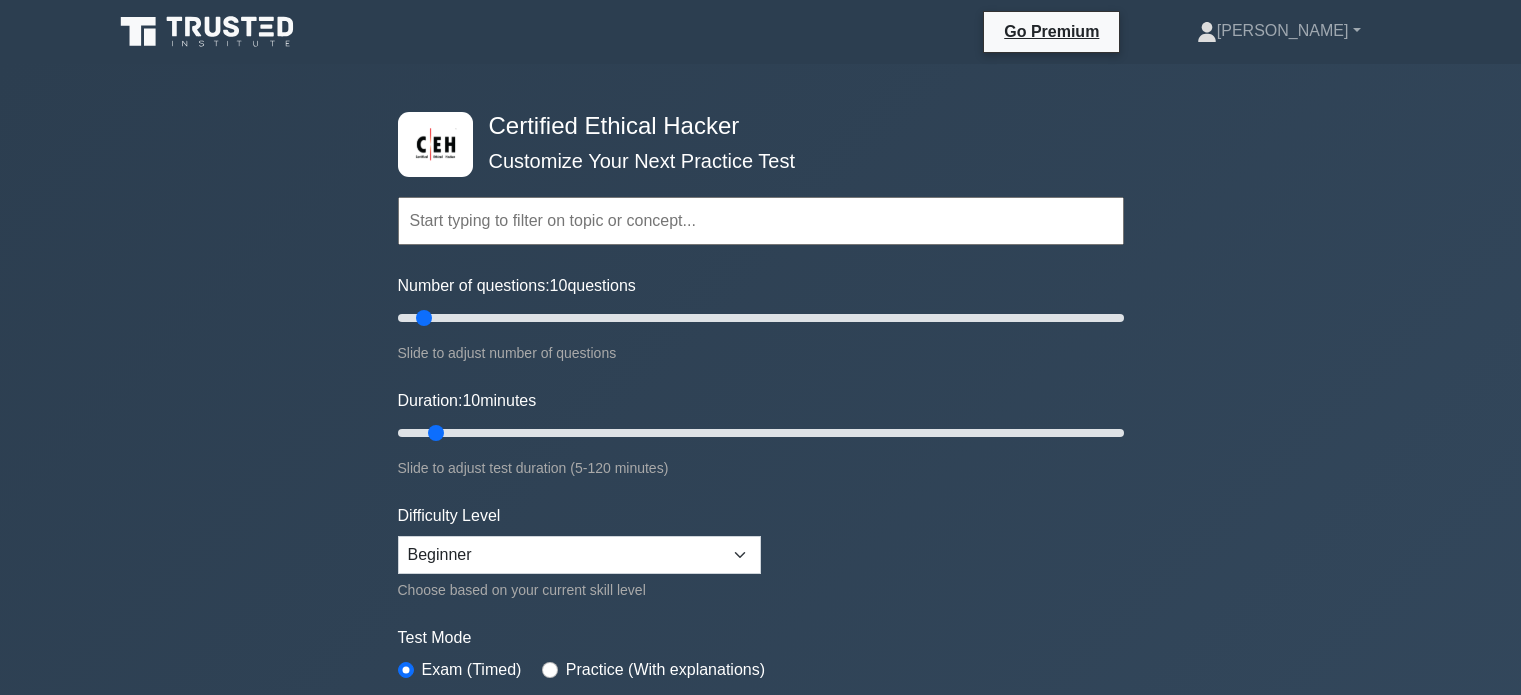 scroll, scrollTop: 0, scrollLeft: 0, axis: both 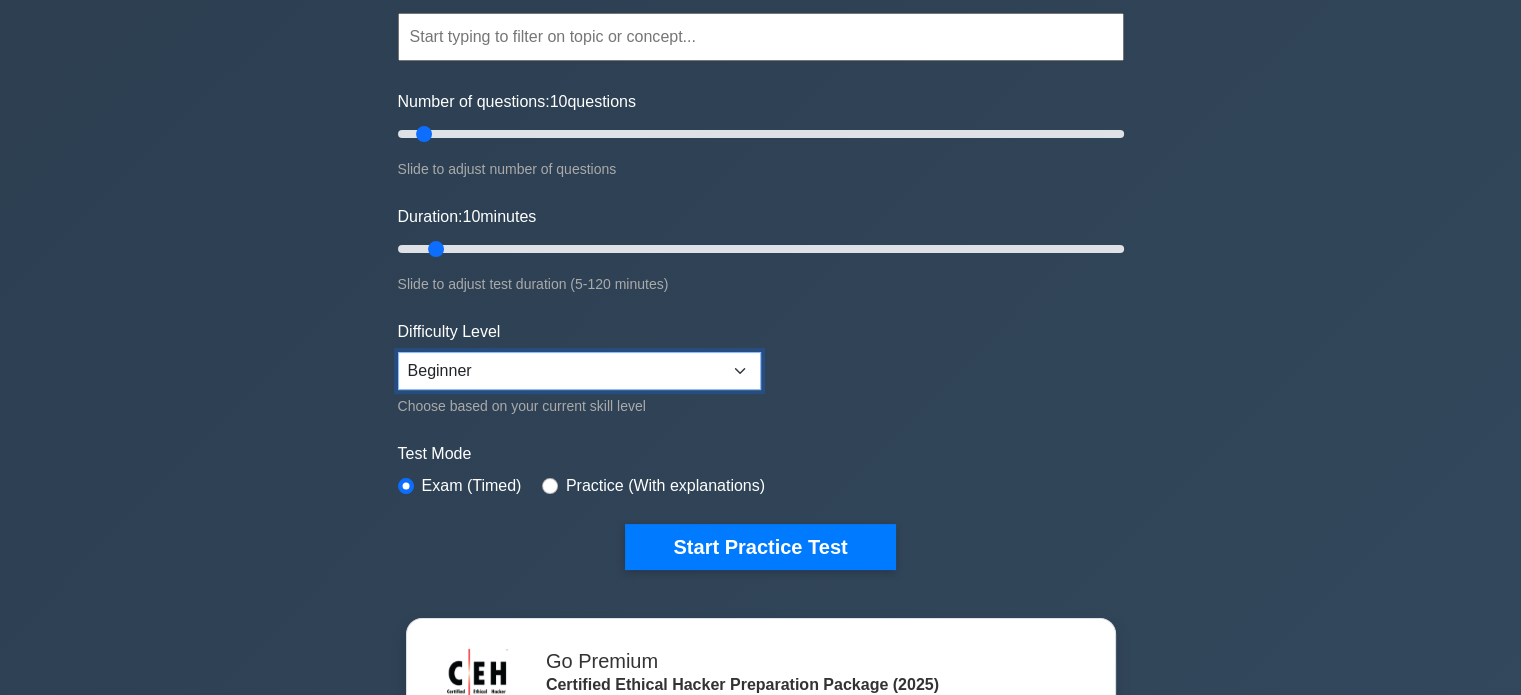 click on "Beginner
Intermediate
Expert" at bounding box center (579, 371) 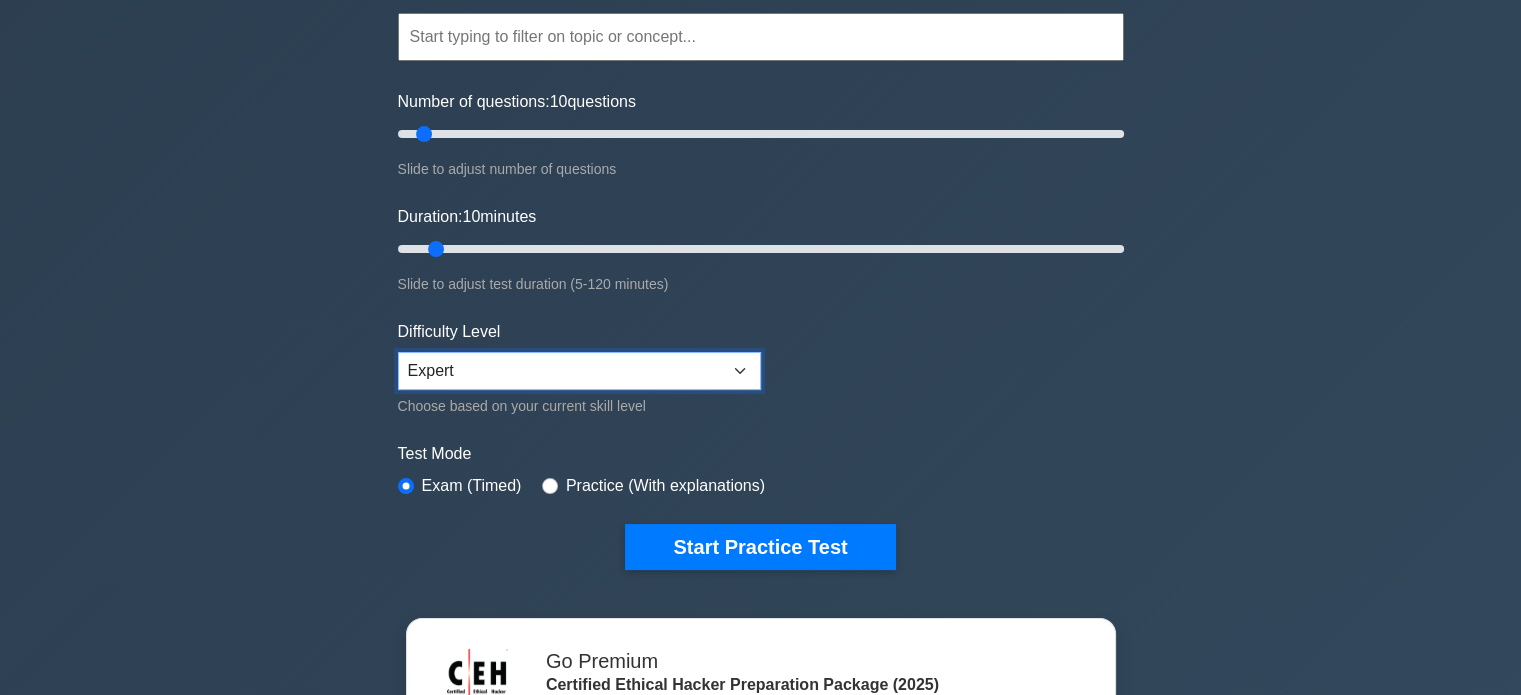 click on "Beginner
Intermediate
Expert" at bounding box center [579, 371] 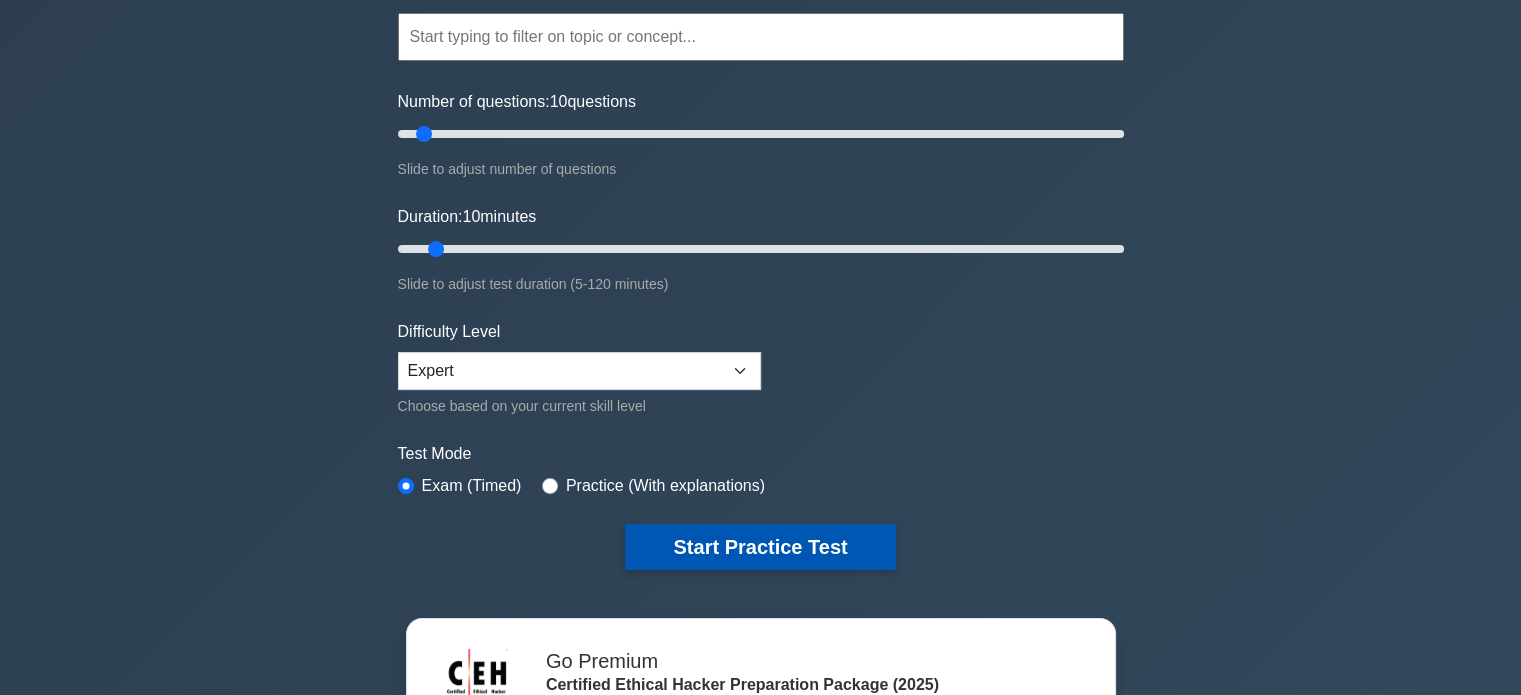 click on "Start Practice Test" at bounding box center (760, 547) 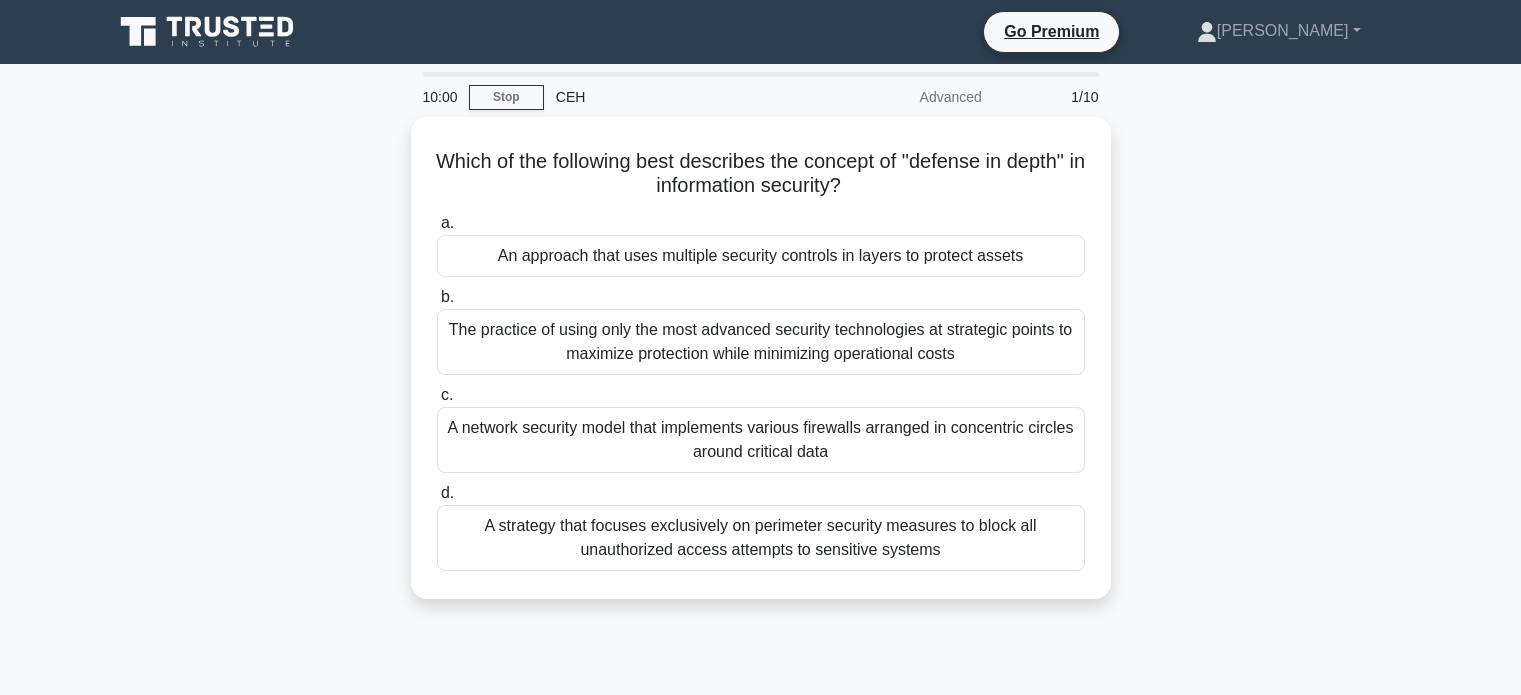 scroll, scrollTop: 0, scrollLeft: 0, axis: both 